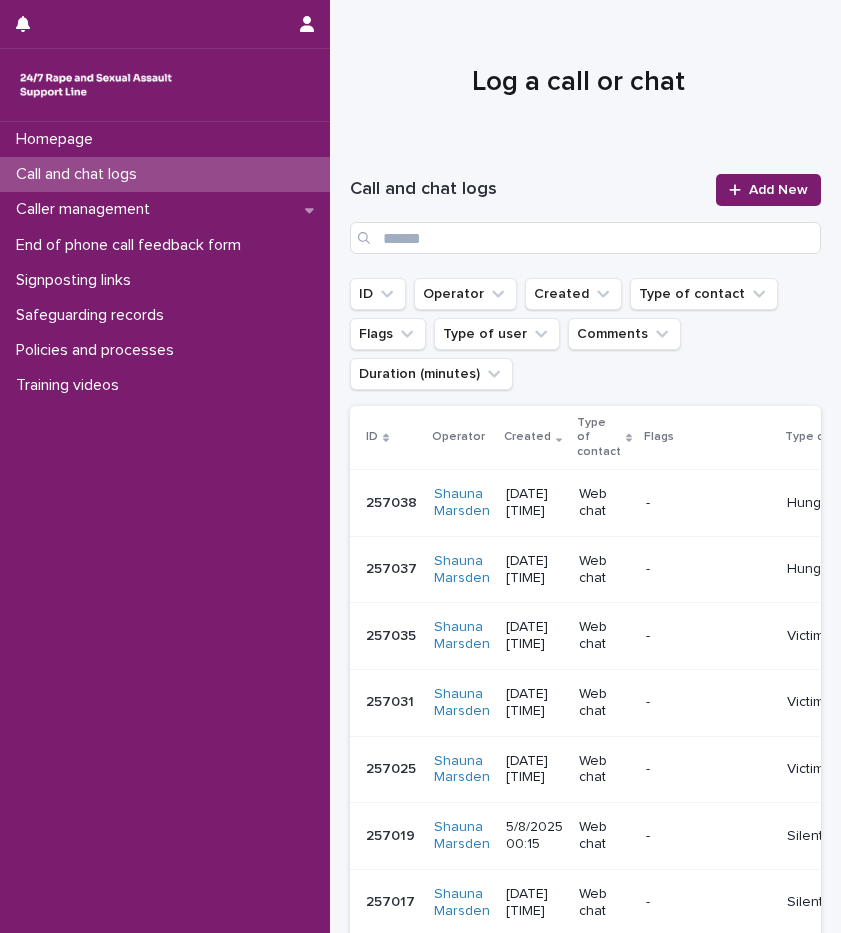 click on "Add New" at bounding box center (768, 190) 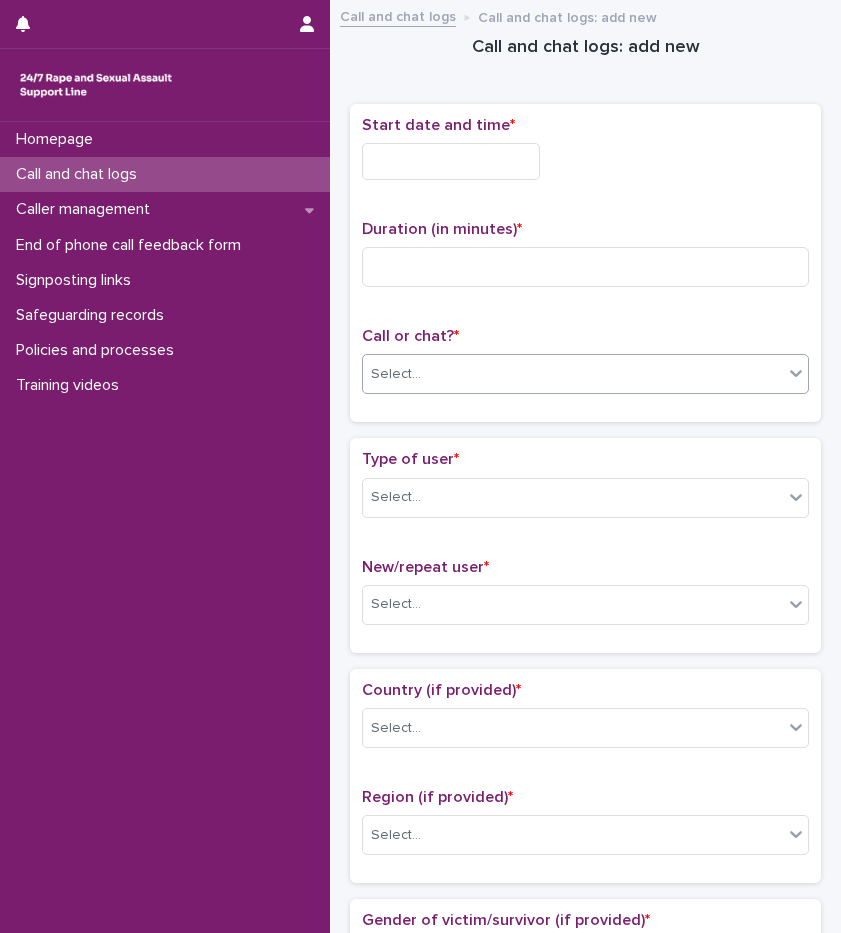 drag, startPoint x: 0, startPoint y: 0, endPoint x: 477, endPoint y: 388, distance: 614.8764 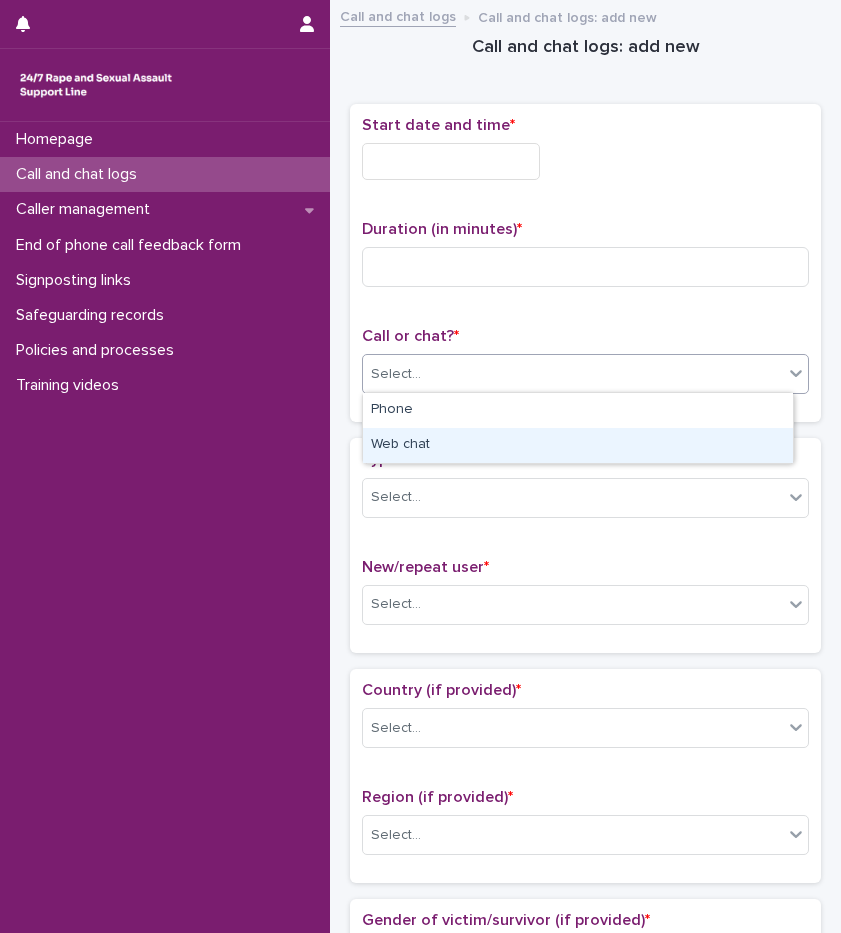click on "Web chat" at bounding box center (578, 445) 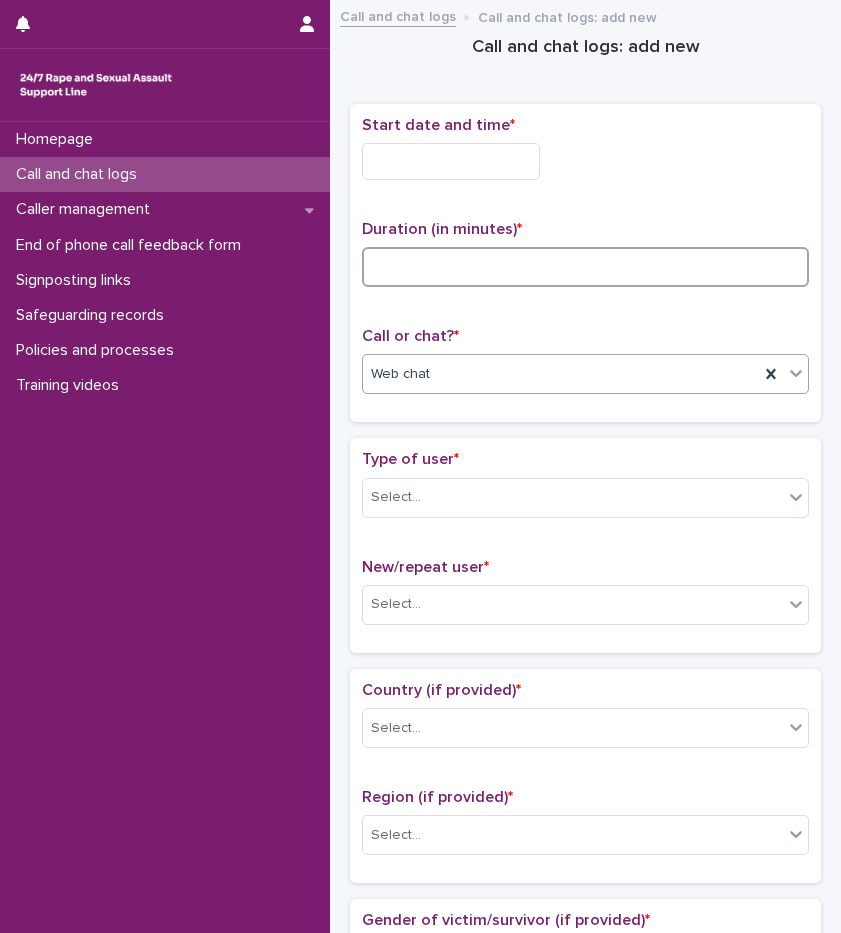 click at bounding box center (585, 267) 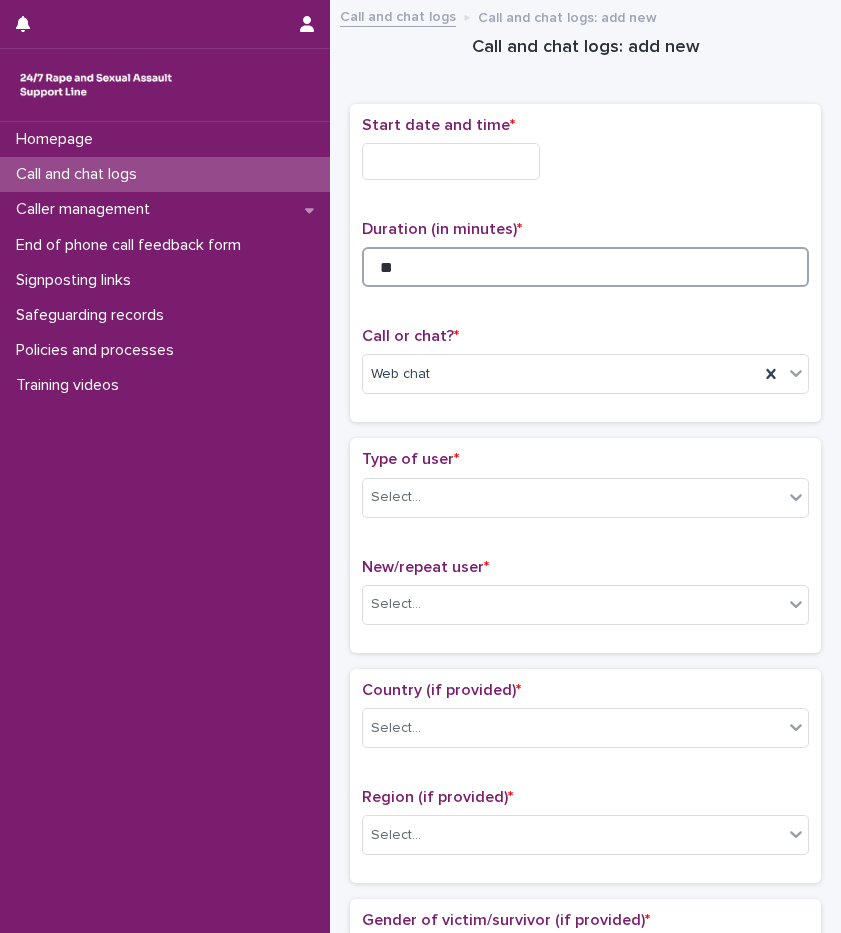 type on "**" 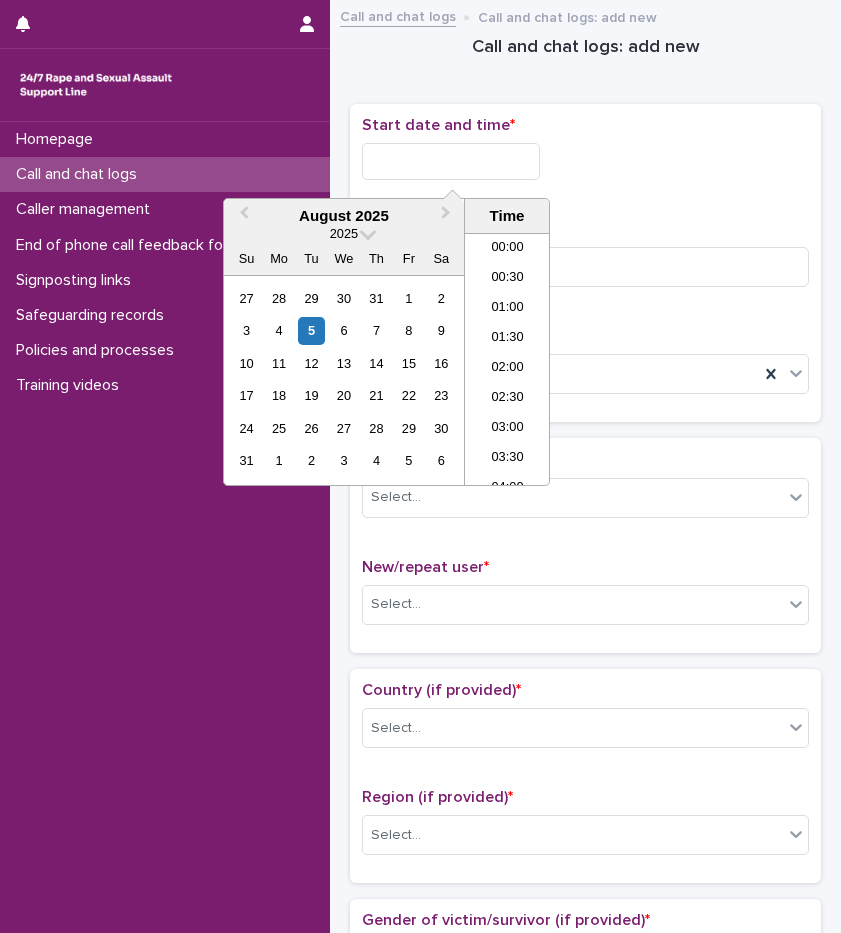 click at bounding box center (451, 161) 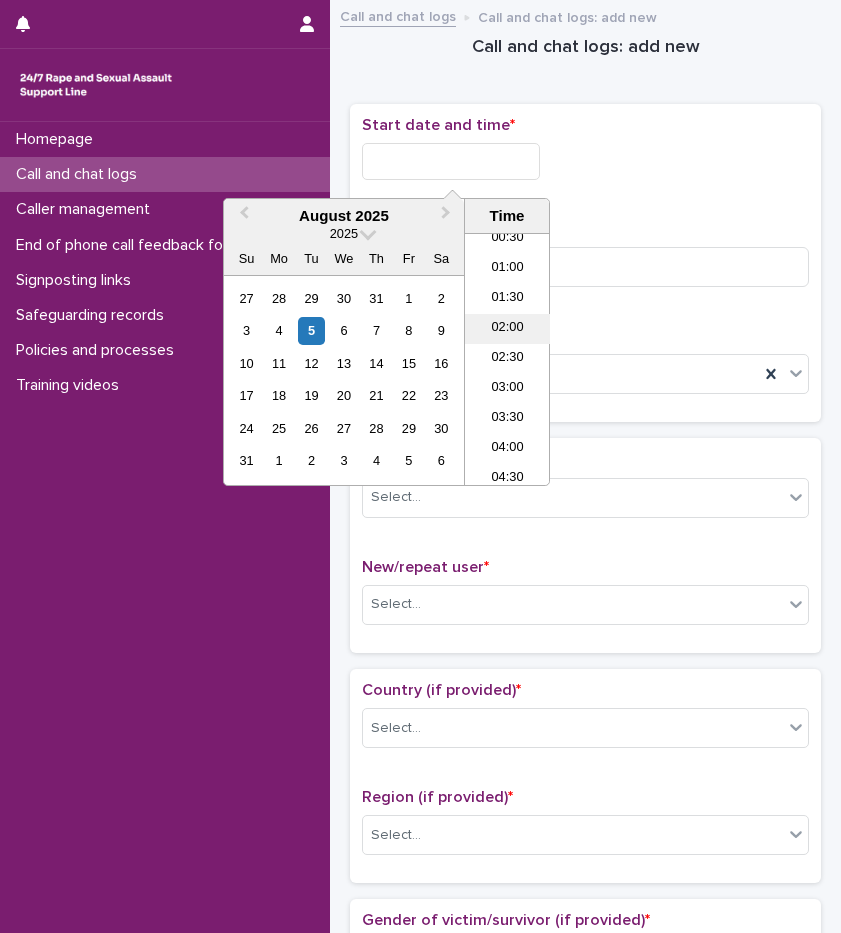 click on "02:00" at bounding box center [507, 329] 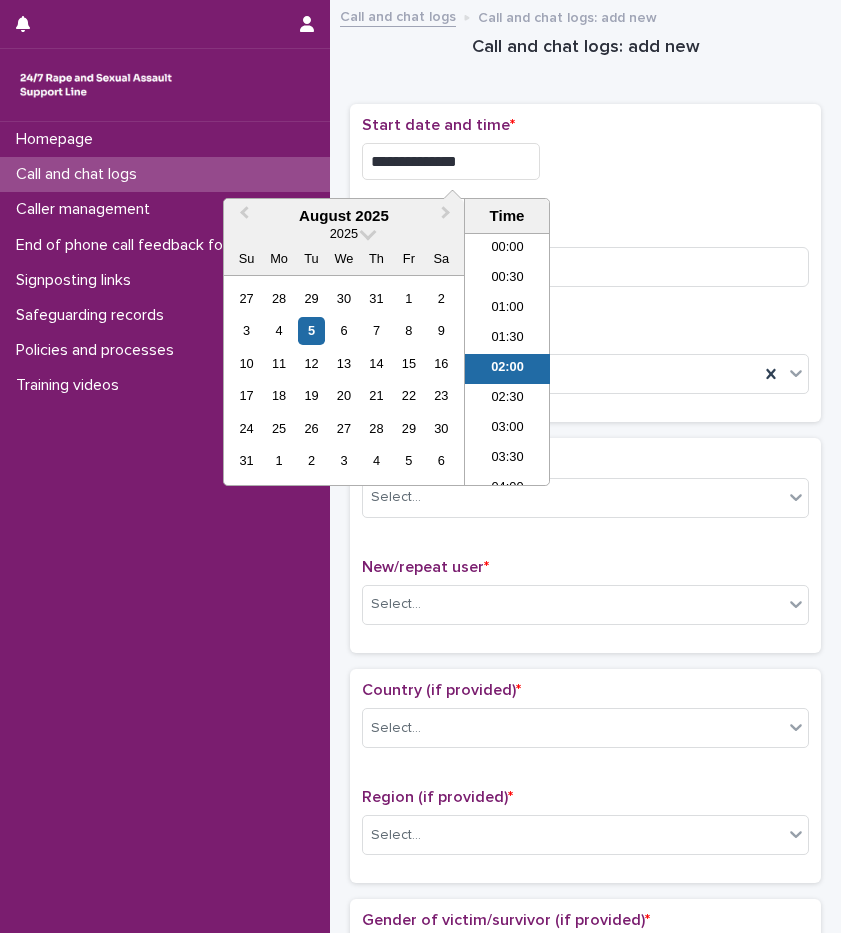 click on "**********" at bounding box center (451, 161) 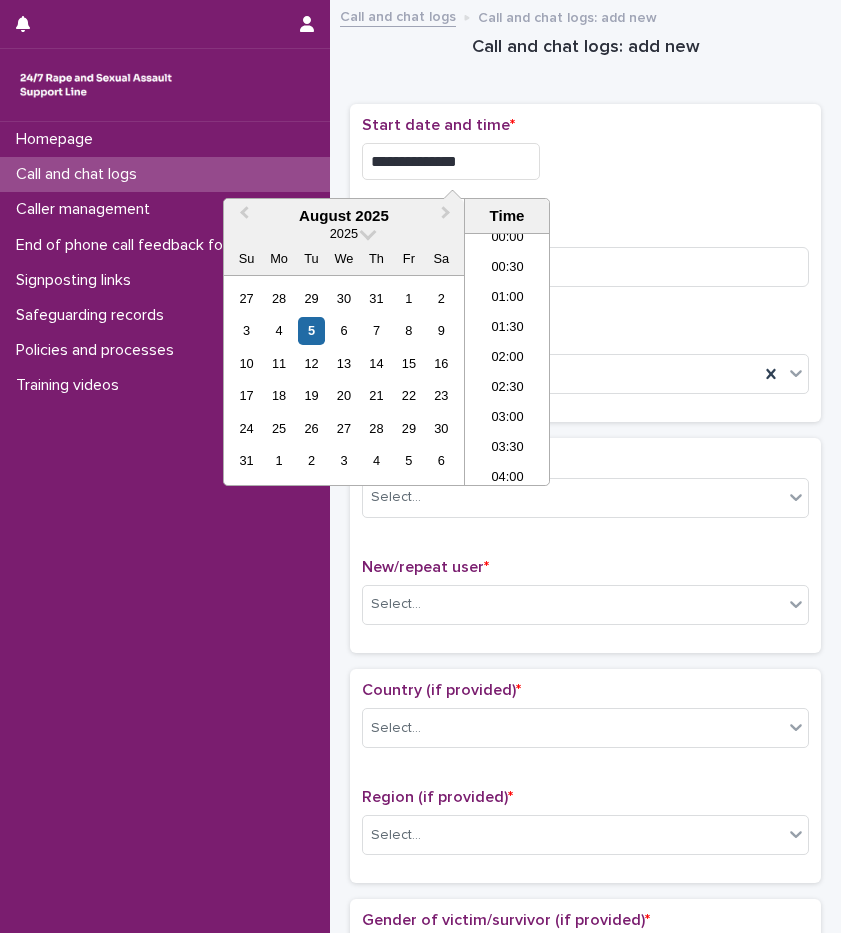 type on "**********" 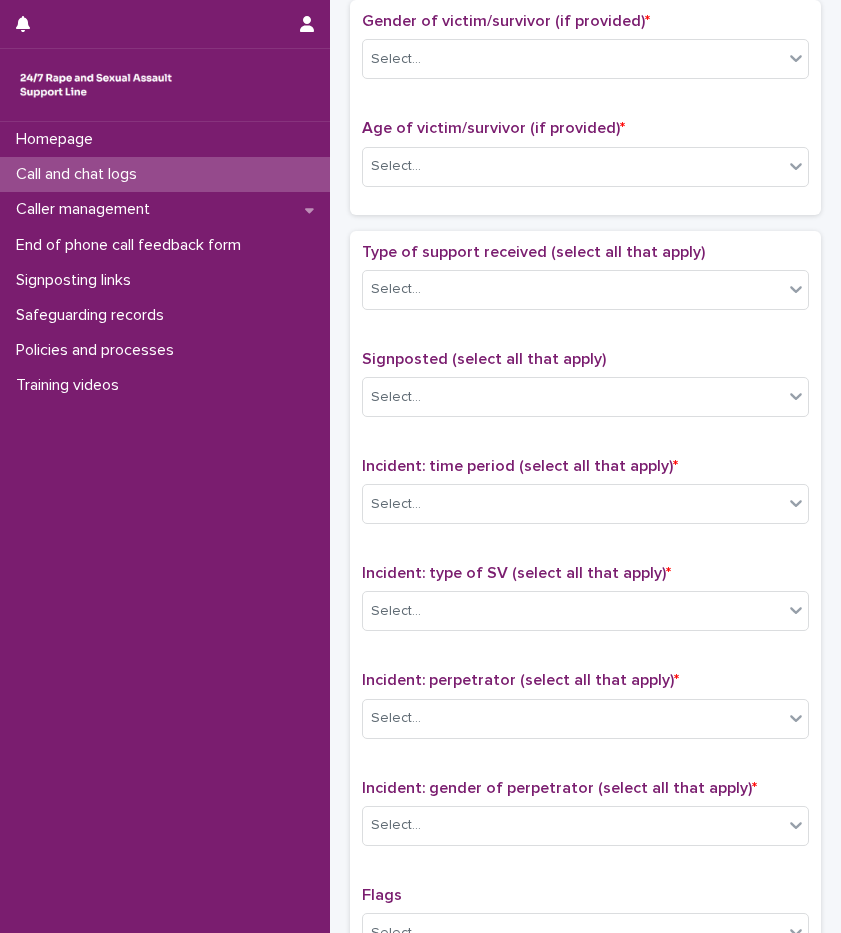 scroll, scrollTop: 0, scrollLeft: 0, axis: both 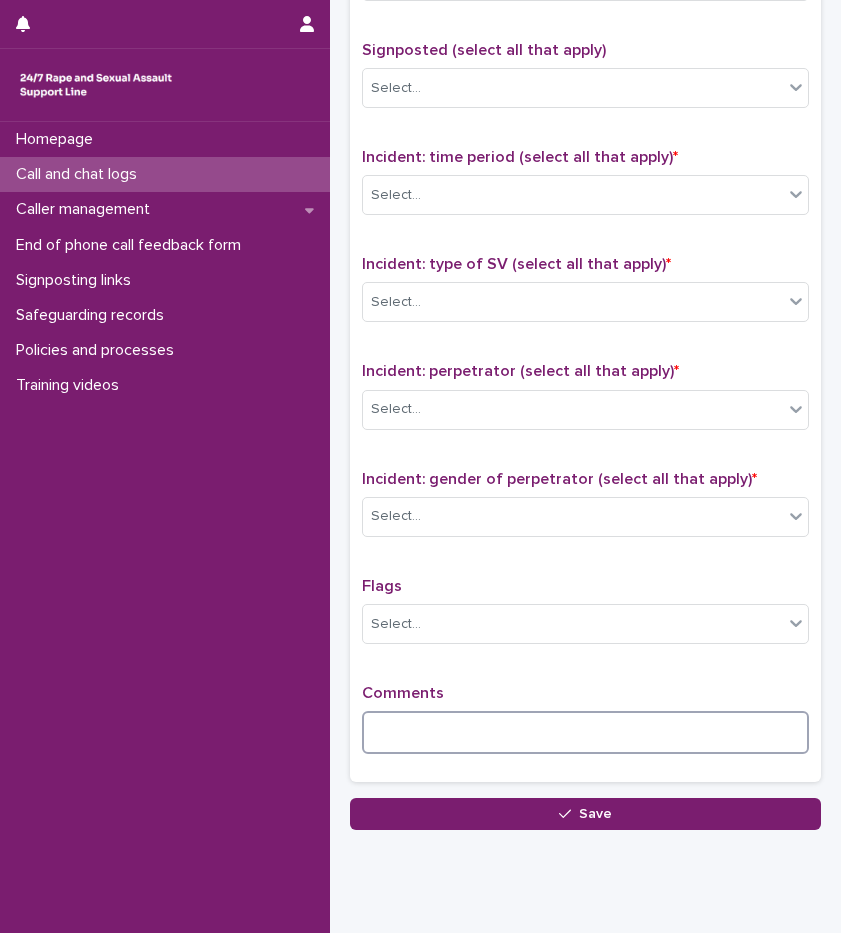 click at bounding box center [585, 732] 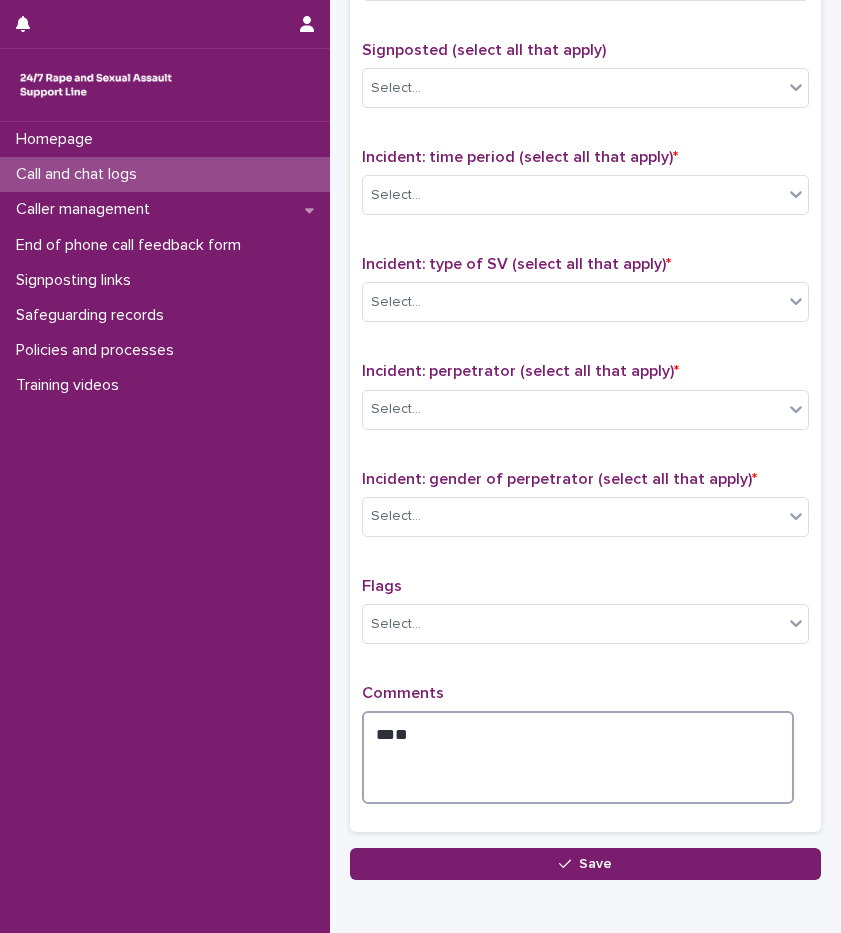 type on "*" 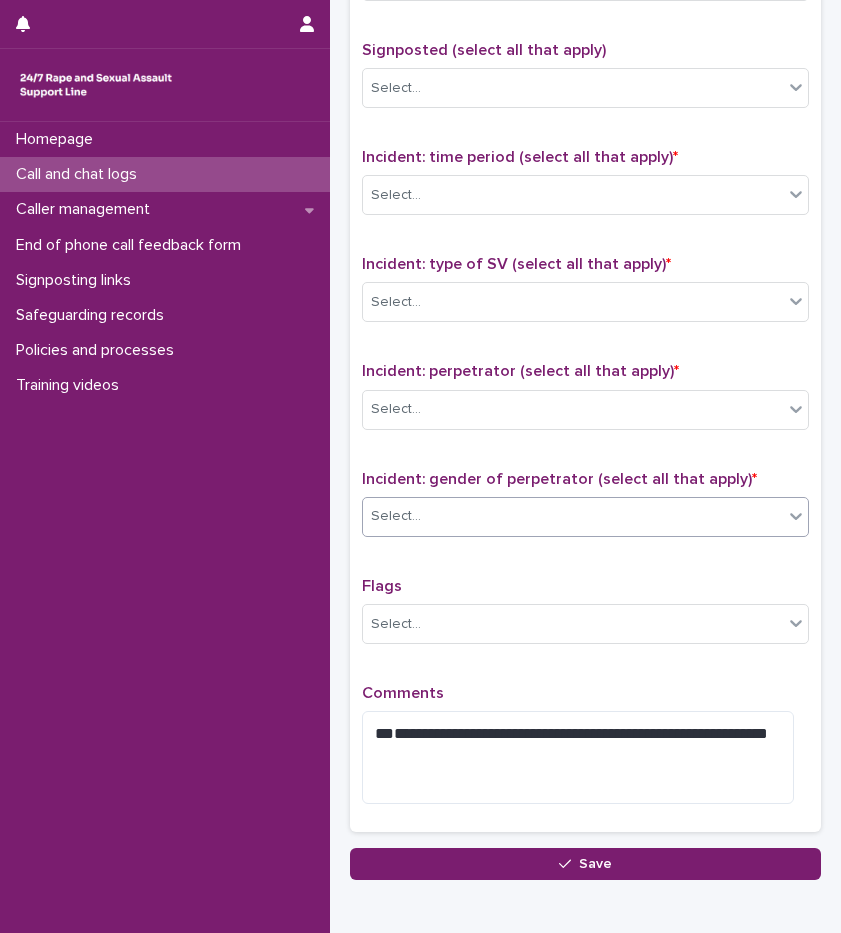 click on "Select..." at bounding box center (573, 516) 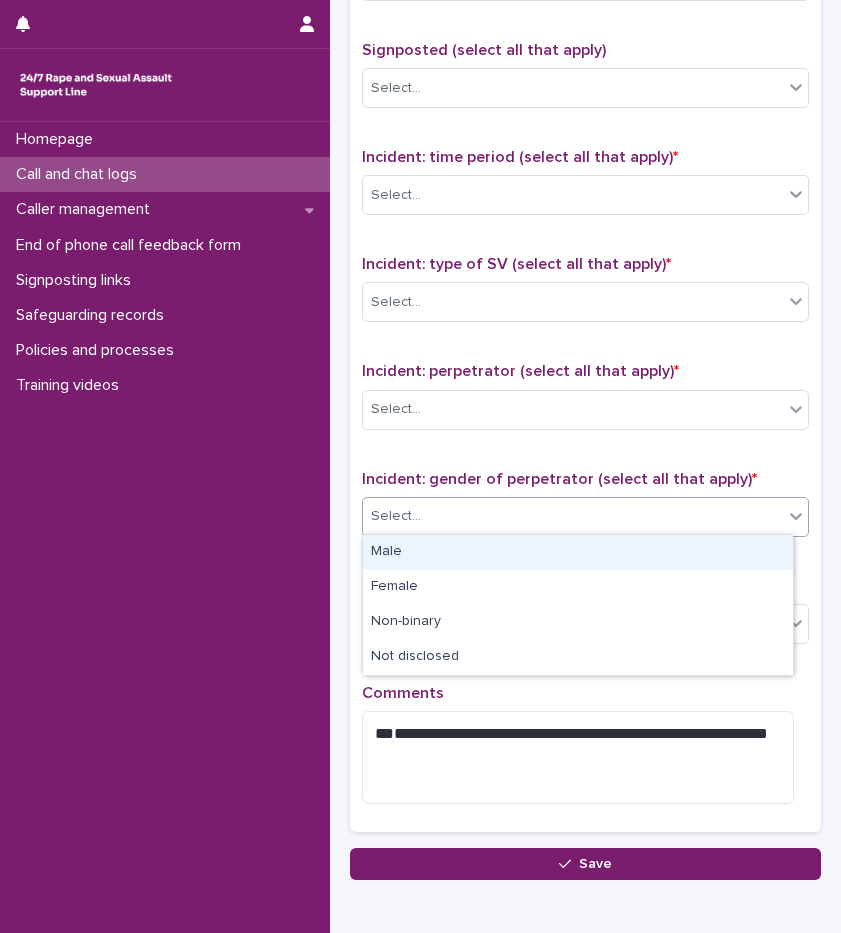 click on "Male" at bounding box center [578, 552] 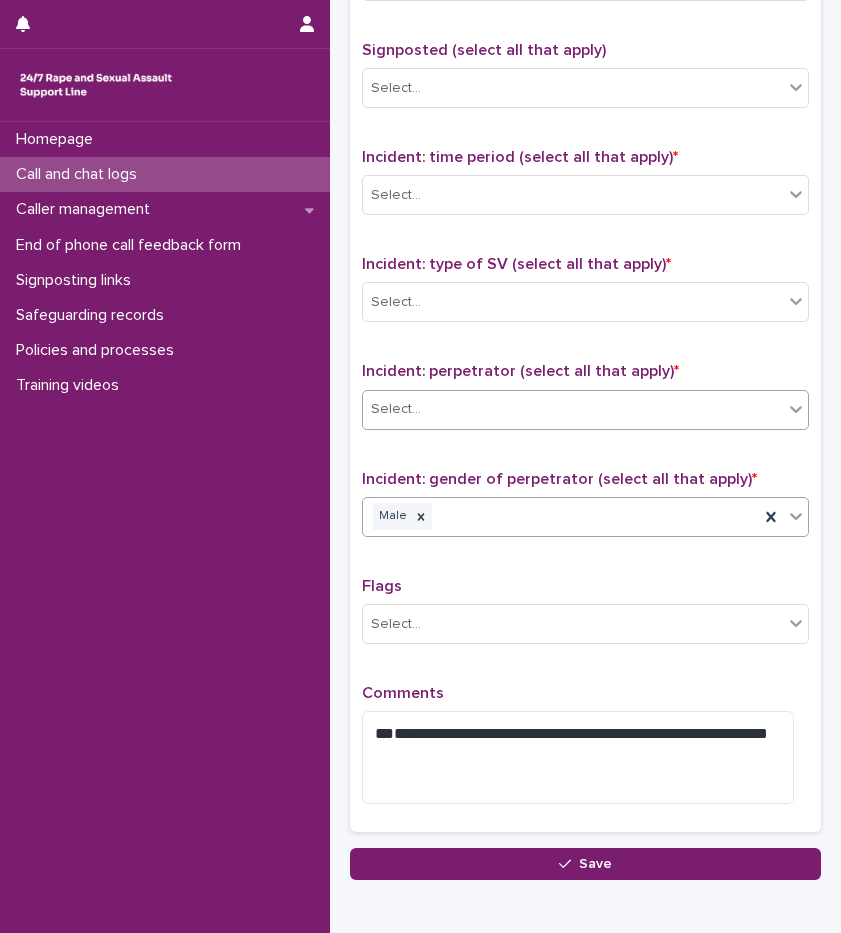 click on "Select..." at bounding box center (573, 409) 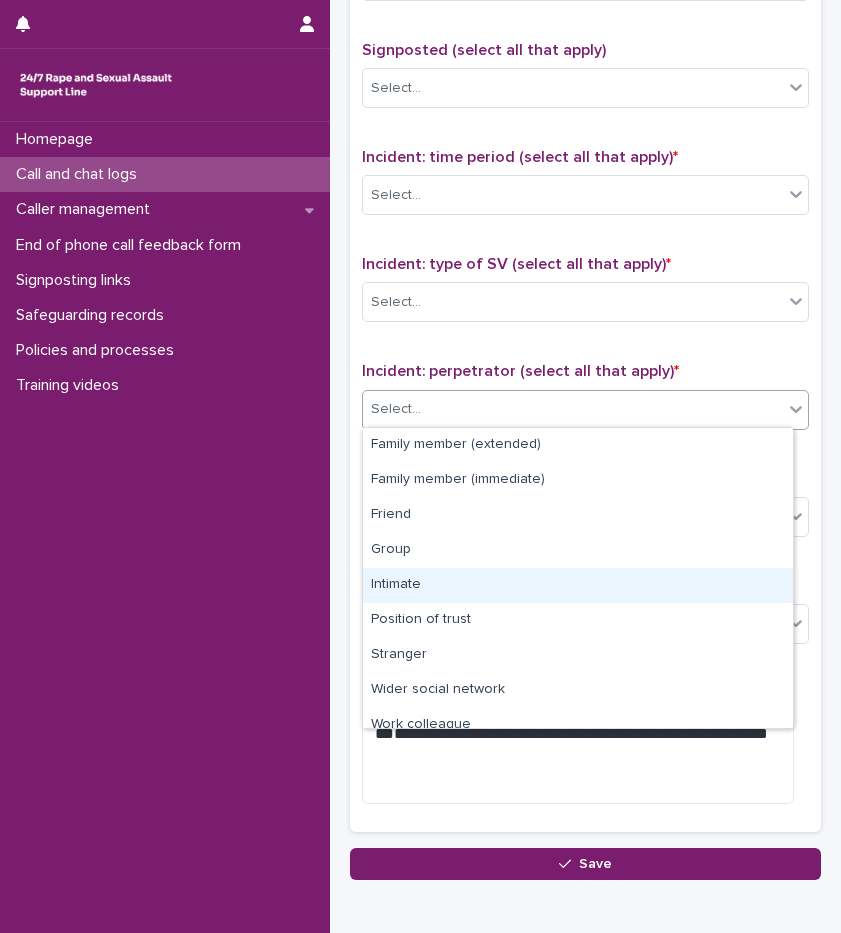 click on "Intimate" at bounding box center [578, 585] 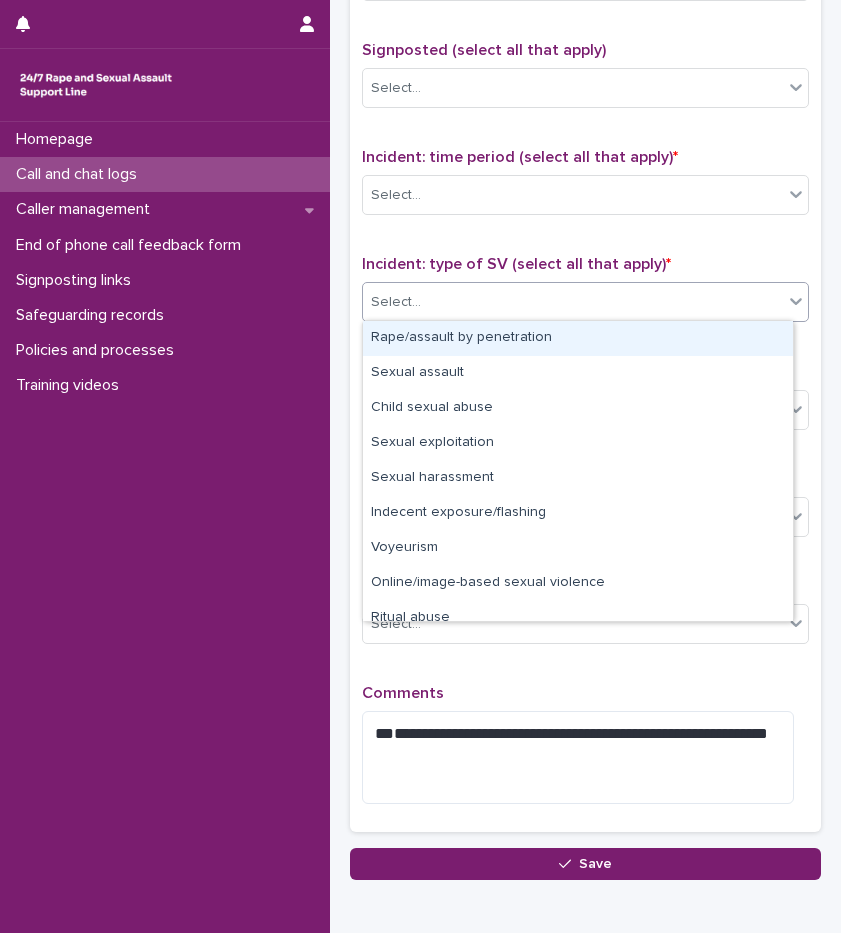 click on "Select..." at bounding box center [573, 302] 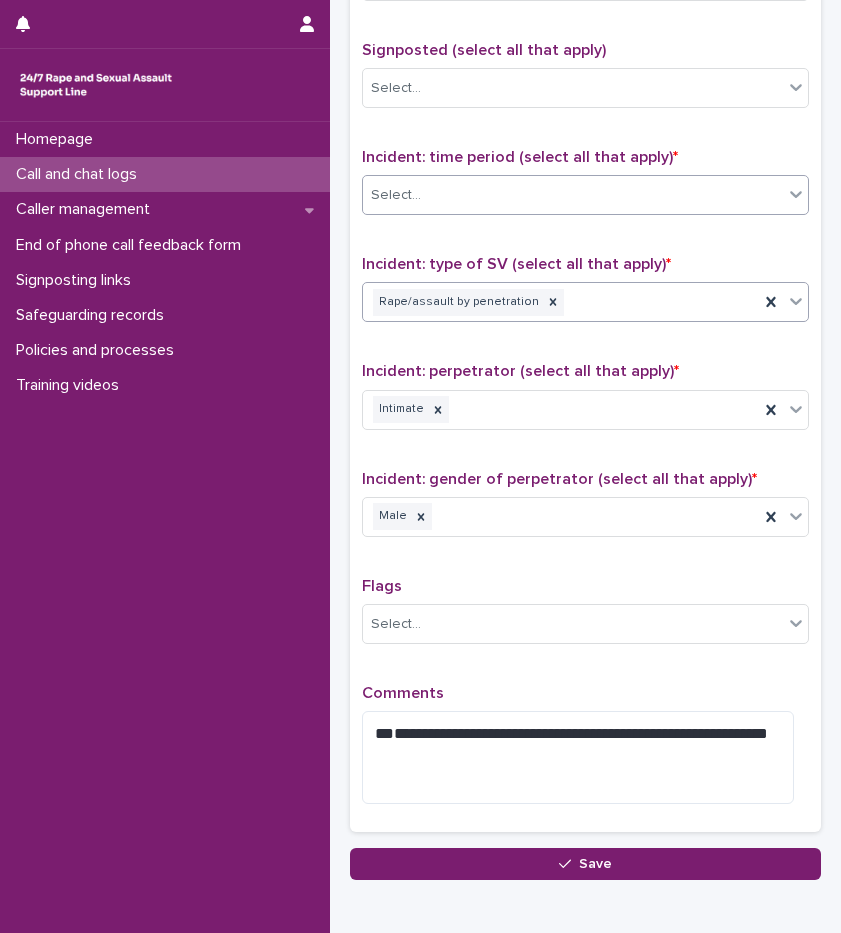 click on "Select..." at bounding box center (573, 195) 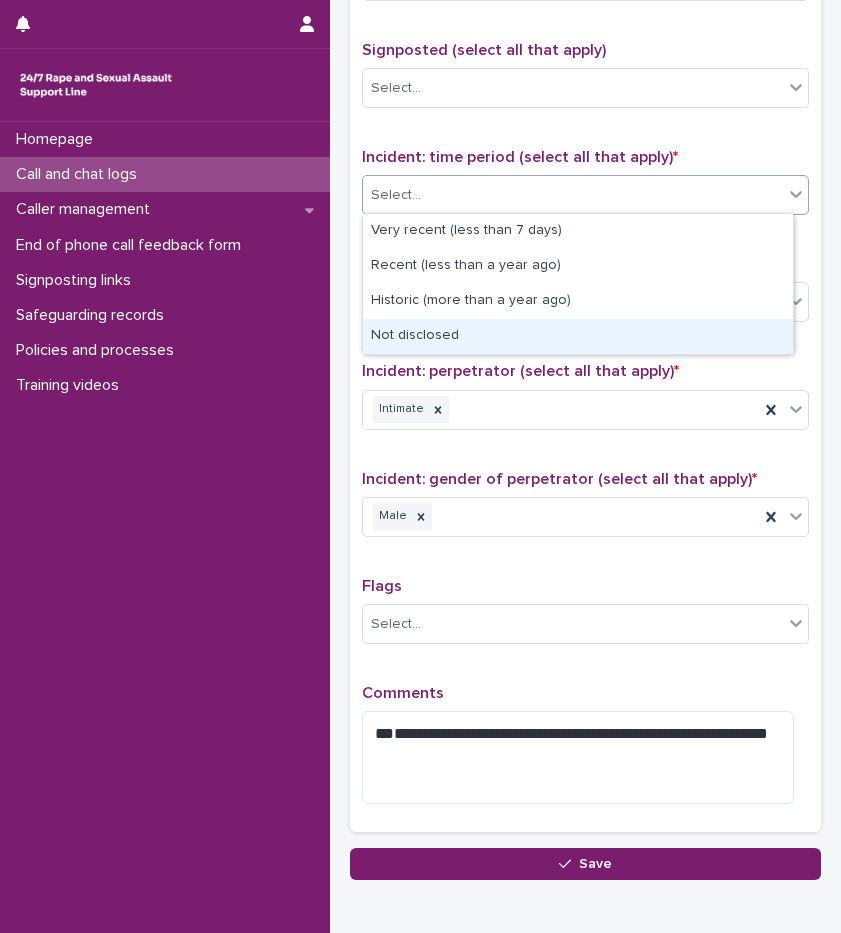 click on "Not disclosed" at bounding box center (578, 336) 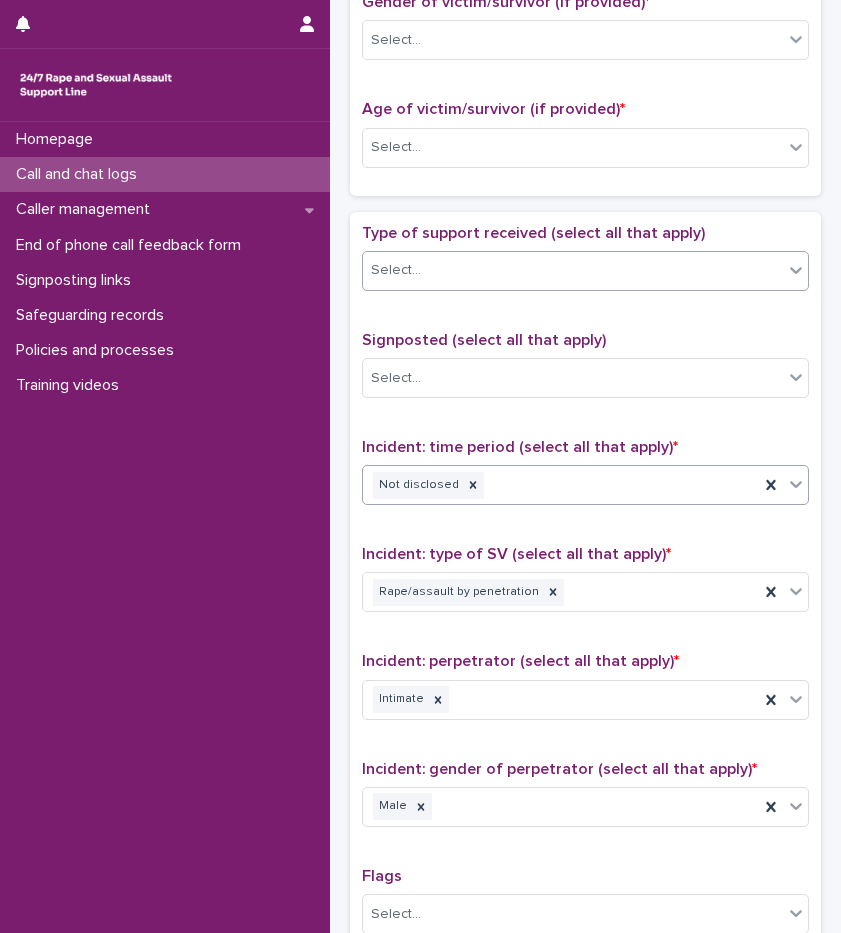 scroll, scrollTop: 908, scrollLeft: 0, axis: vertical 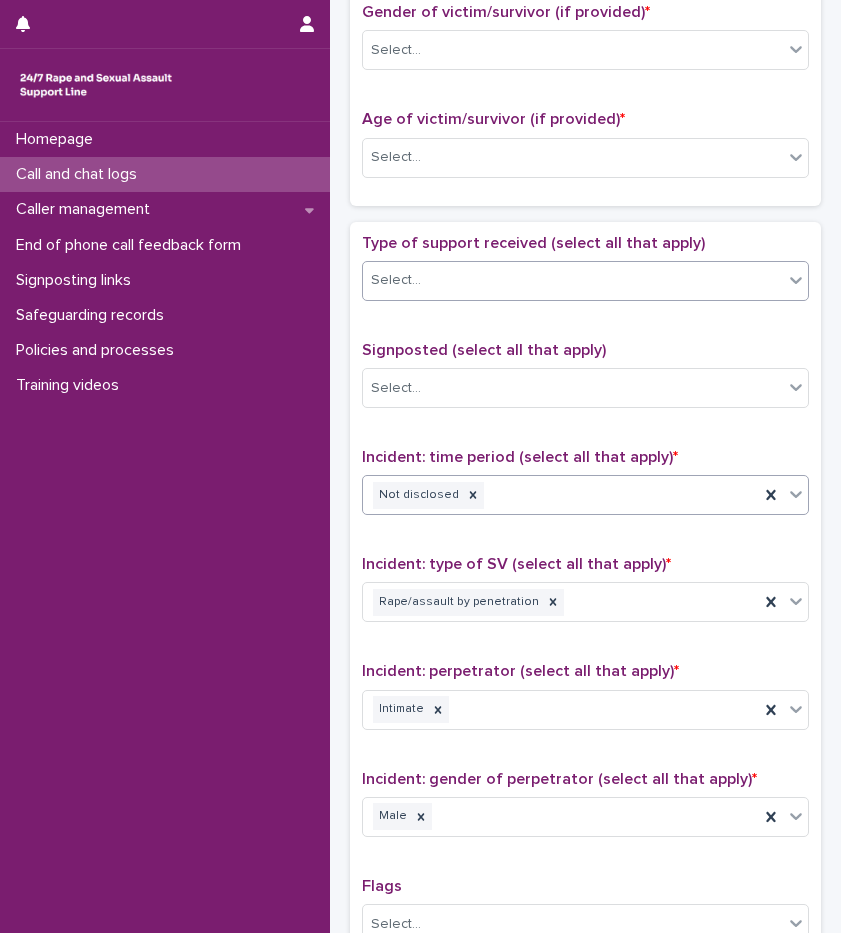 click on "Select..." at bounding box center [573, 280] 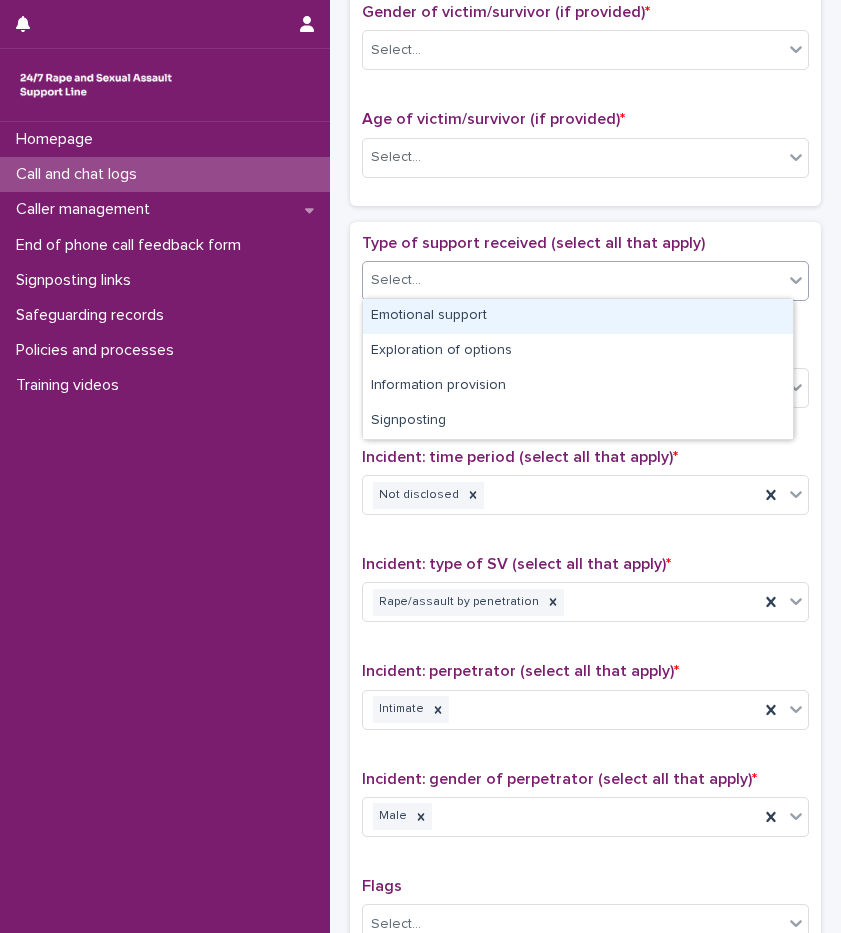 click on "Emotional support" at bounding box center (578, 316) 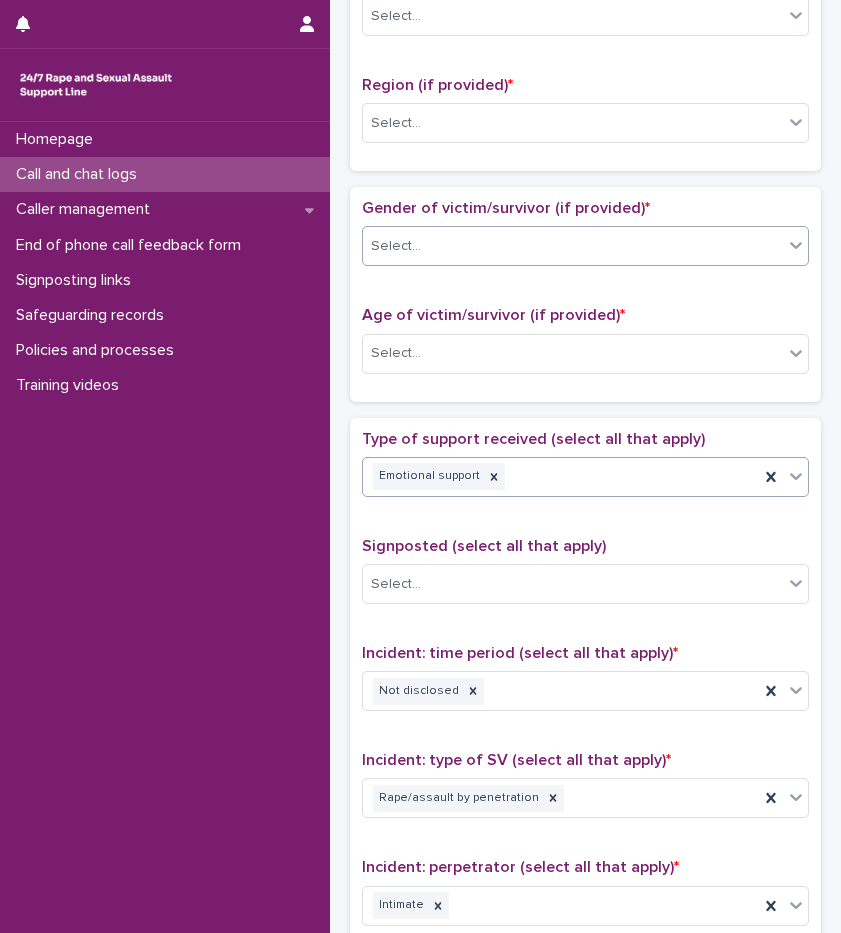 scroll, scrollTop: 708, scrollLeft: 0, axis: vertical 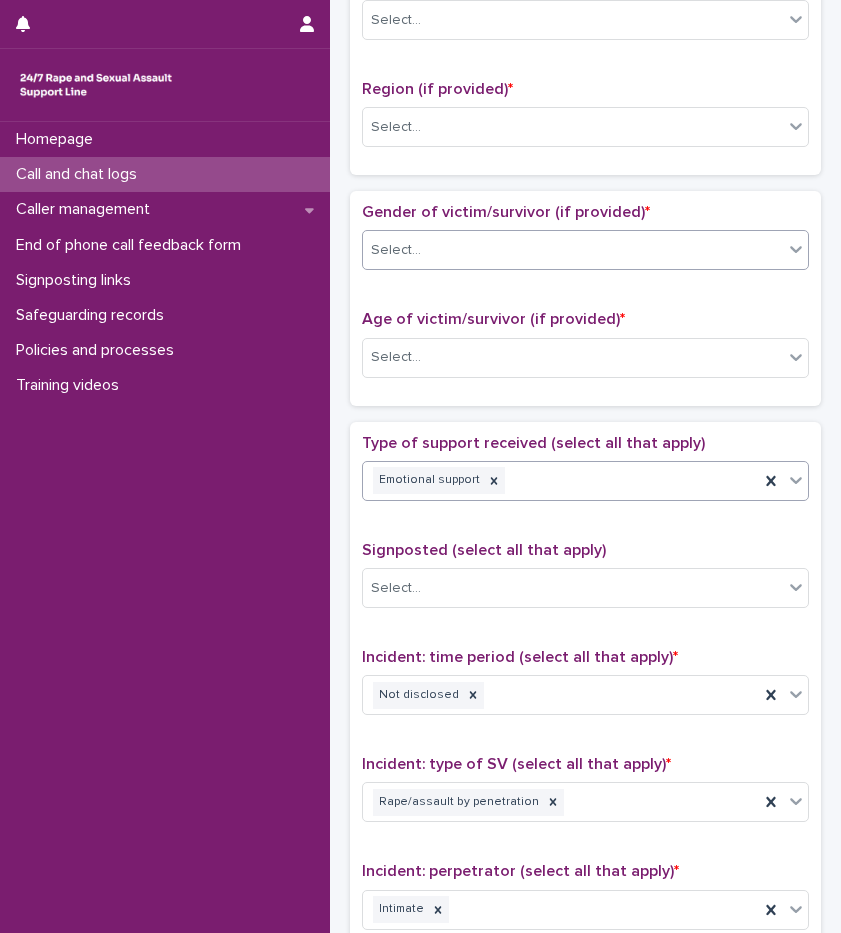click on "Select..." at bounding box center (573, 250) 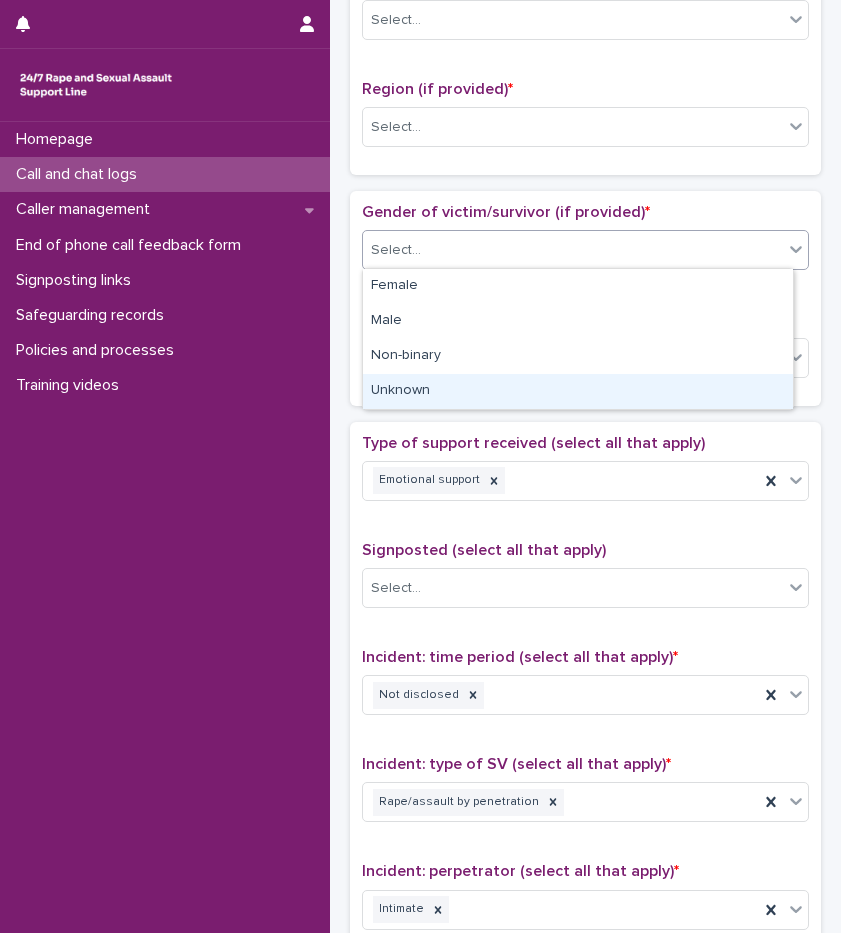 click on "Unknown" at bounding box center [578, 391] 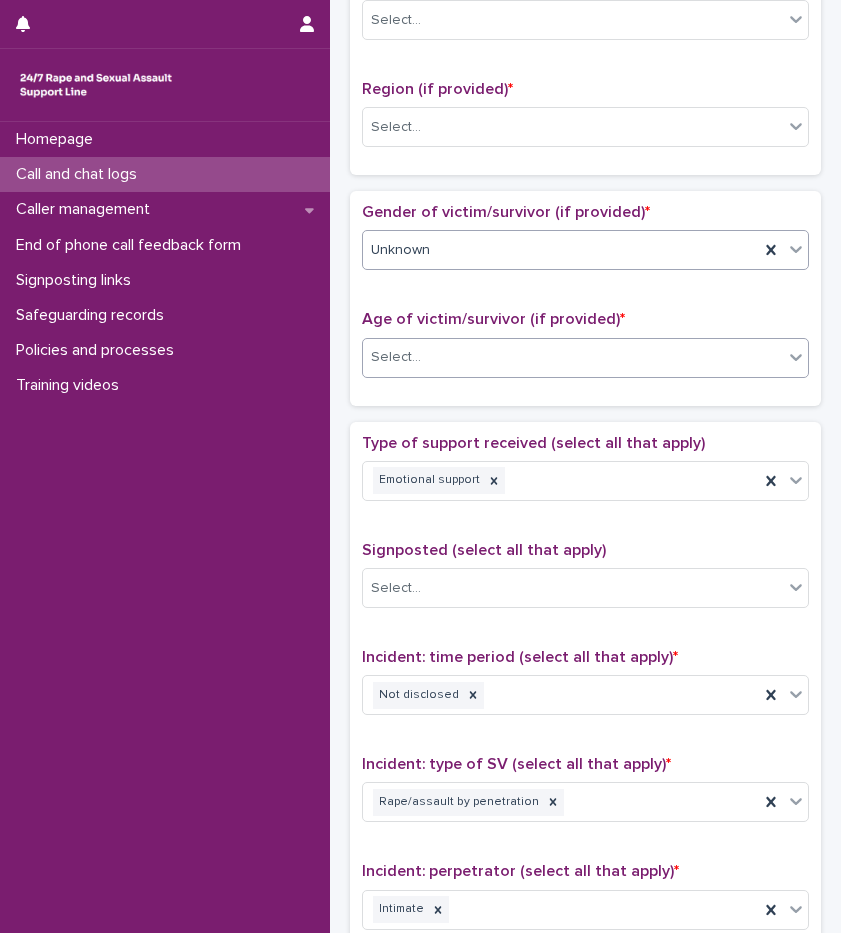 click on "Select..." at bounding box center [573, 357] 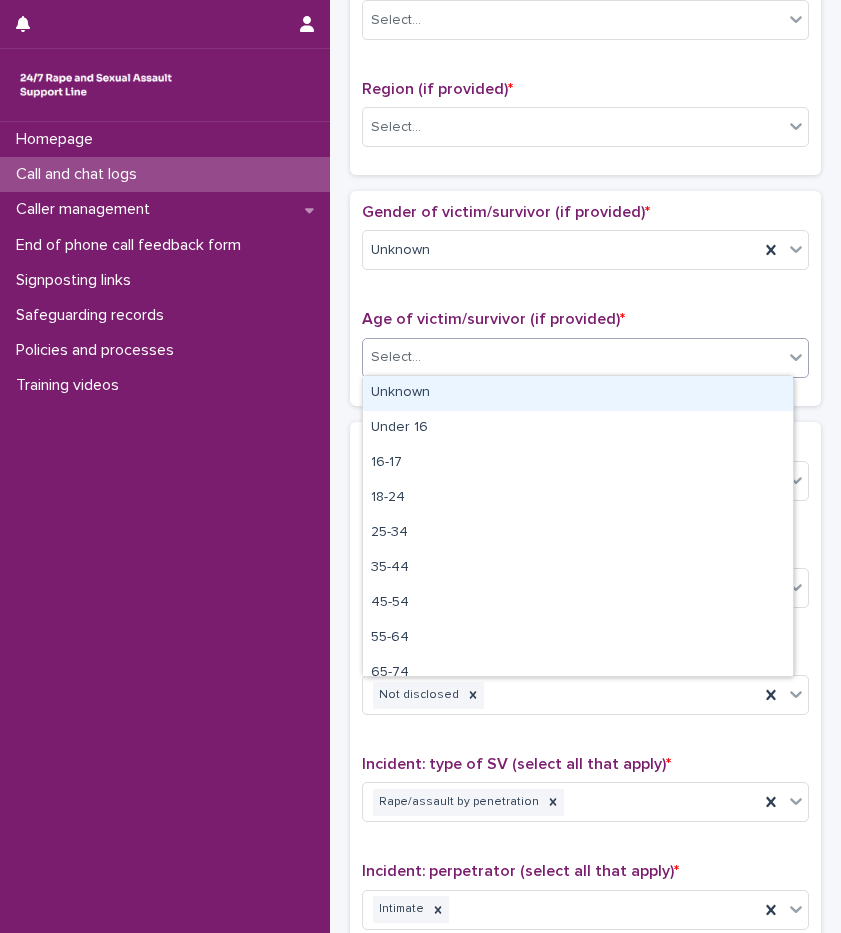 click on "Unknown" at bounding box center (578, 393) 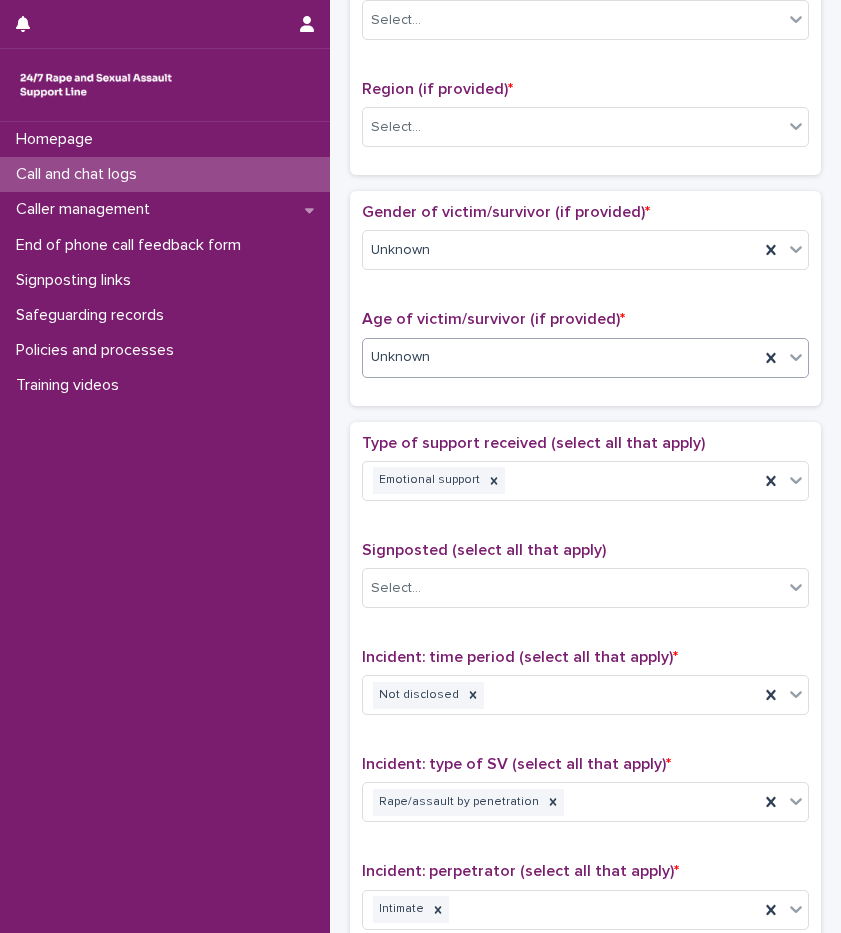 scroll, scrollTop: 408, scrollLeft: 0, axis: vertical 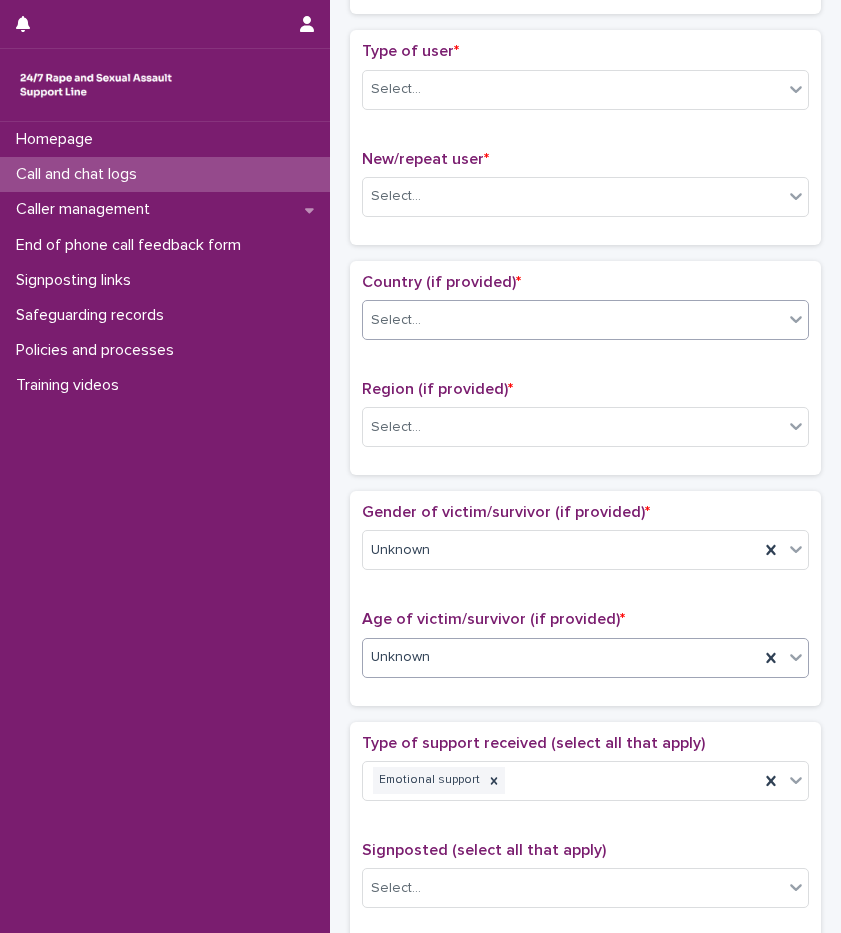 click on "Select..." at bounding box center (573, 320) 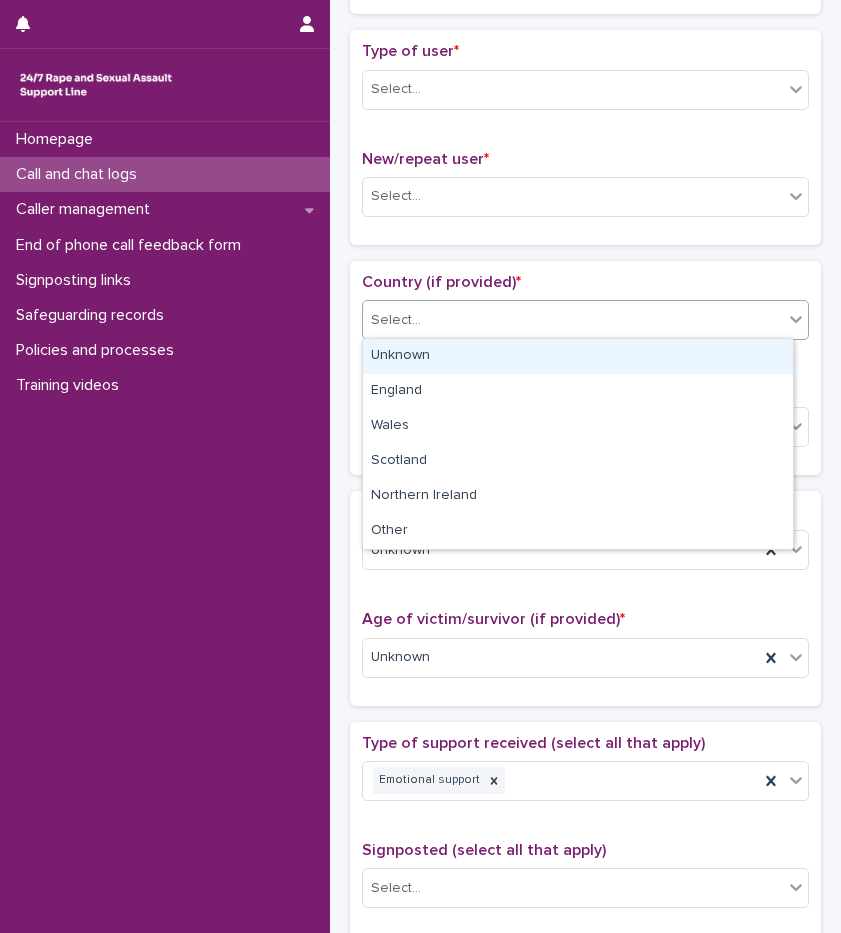 click on "Unknown" at bounding box center (578, 356) 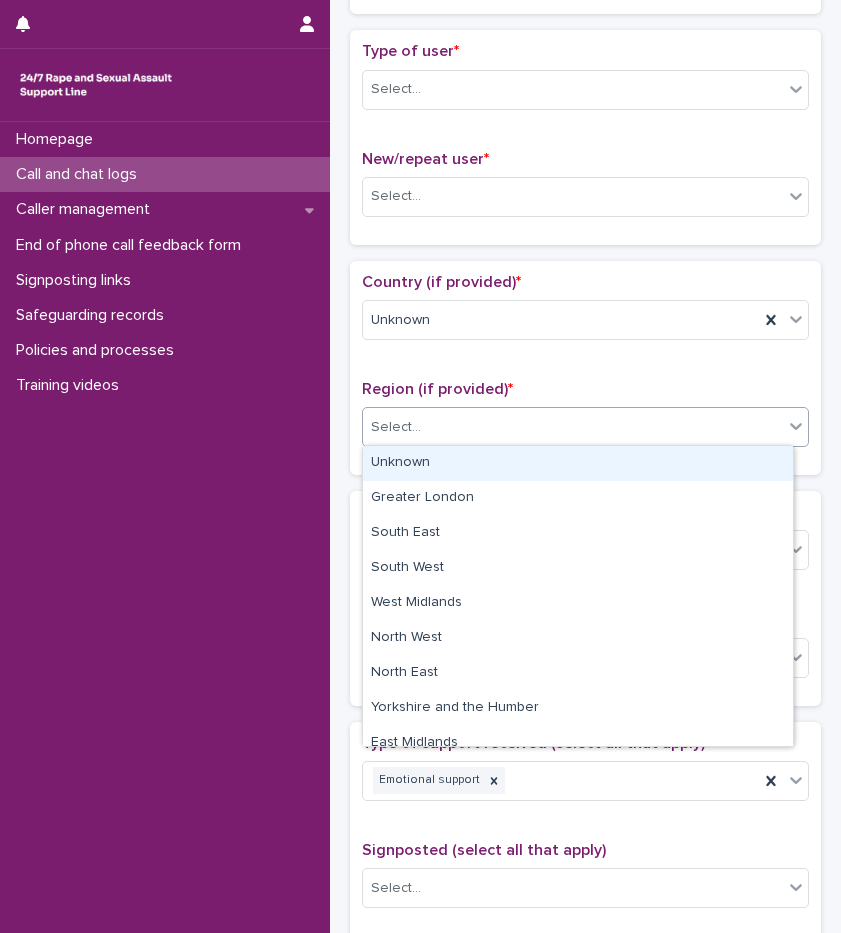 click on "Select..." at bounding box center [573, 427] 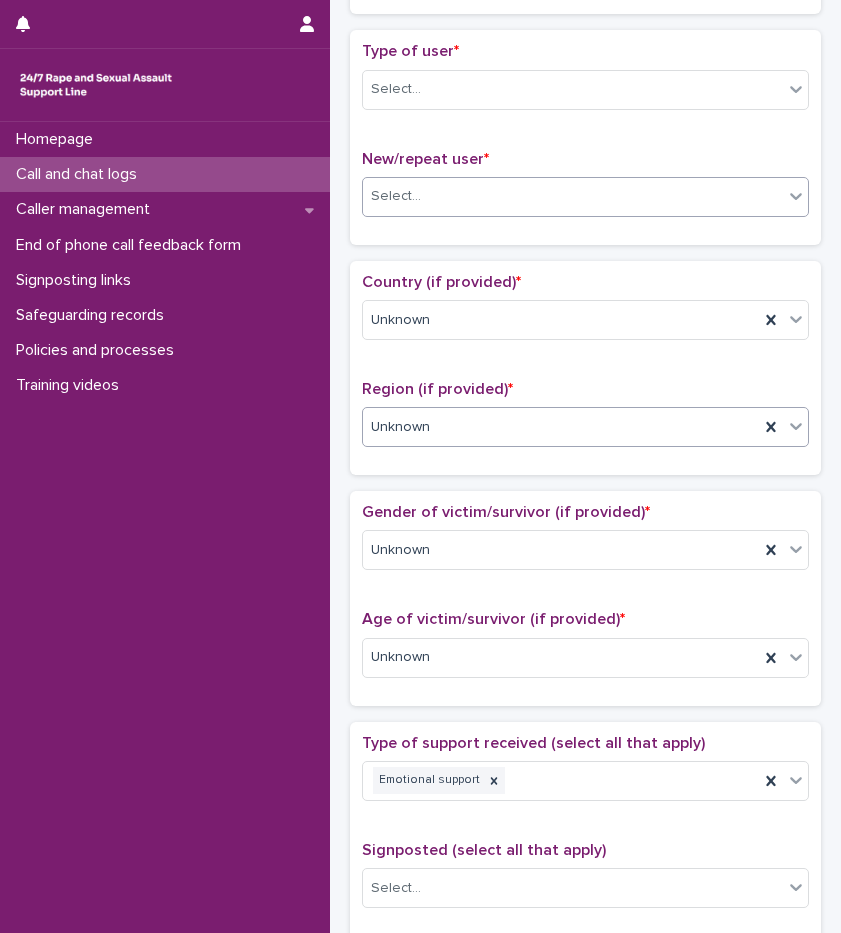 click on "Select..." at bounding box center [573, 196] 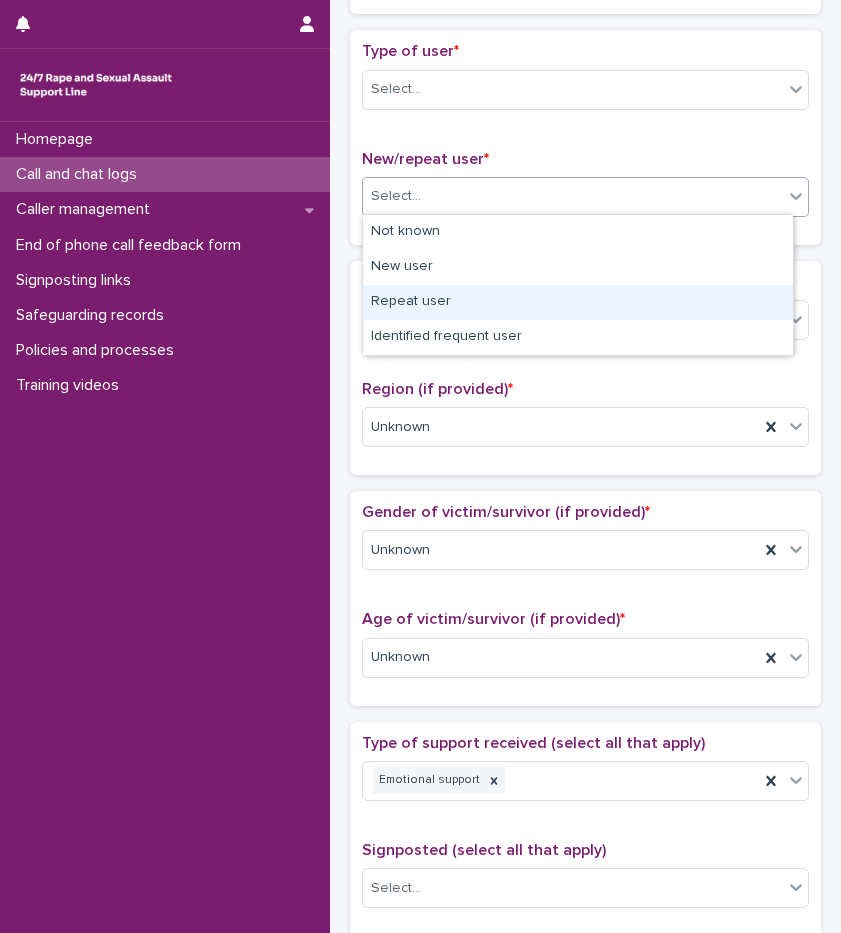 click on "Repeat user" at bounding box center (578, 302) 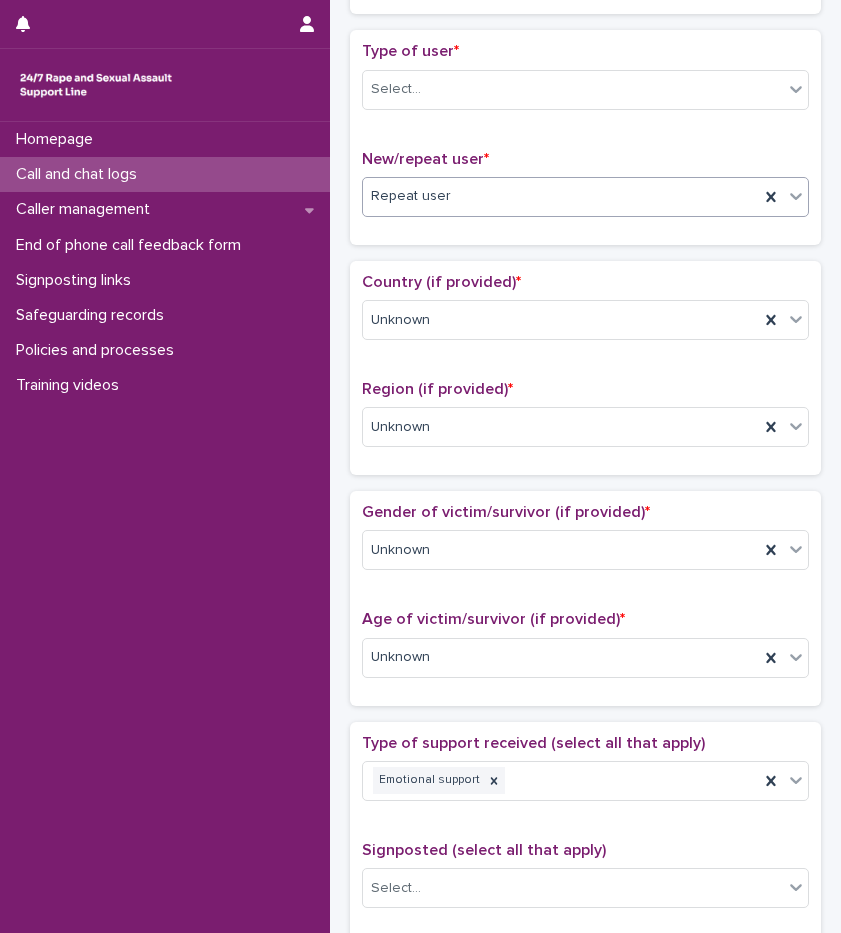 click on "Type of user * Select..." at bounding box center (585, 83) 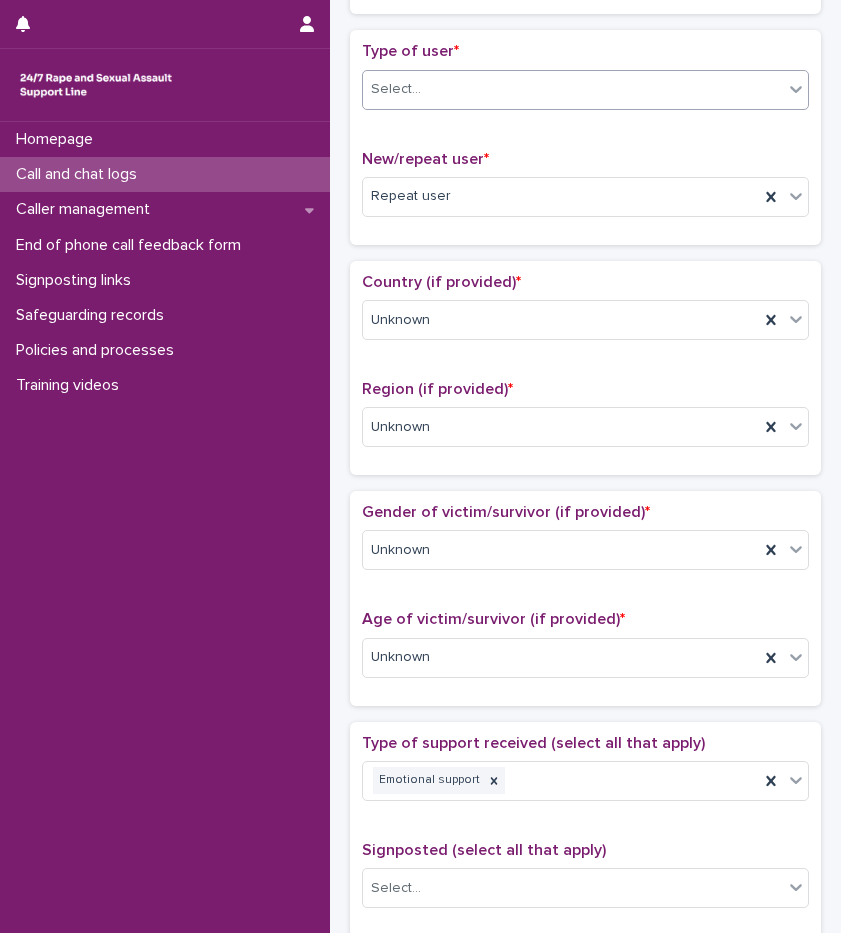 click on "Select..." at bounding box center (573, 89) 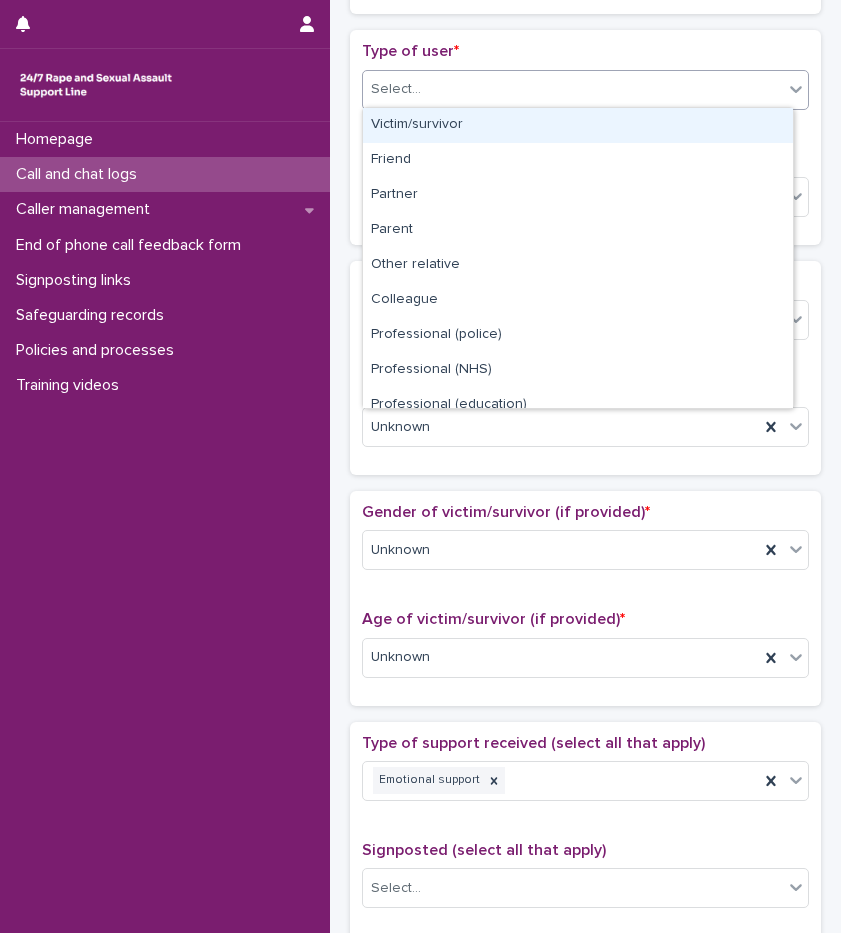 click on "Victim/survivor" at bounding box center (578, 125) 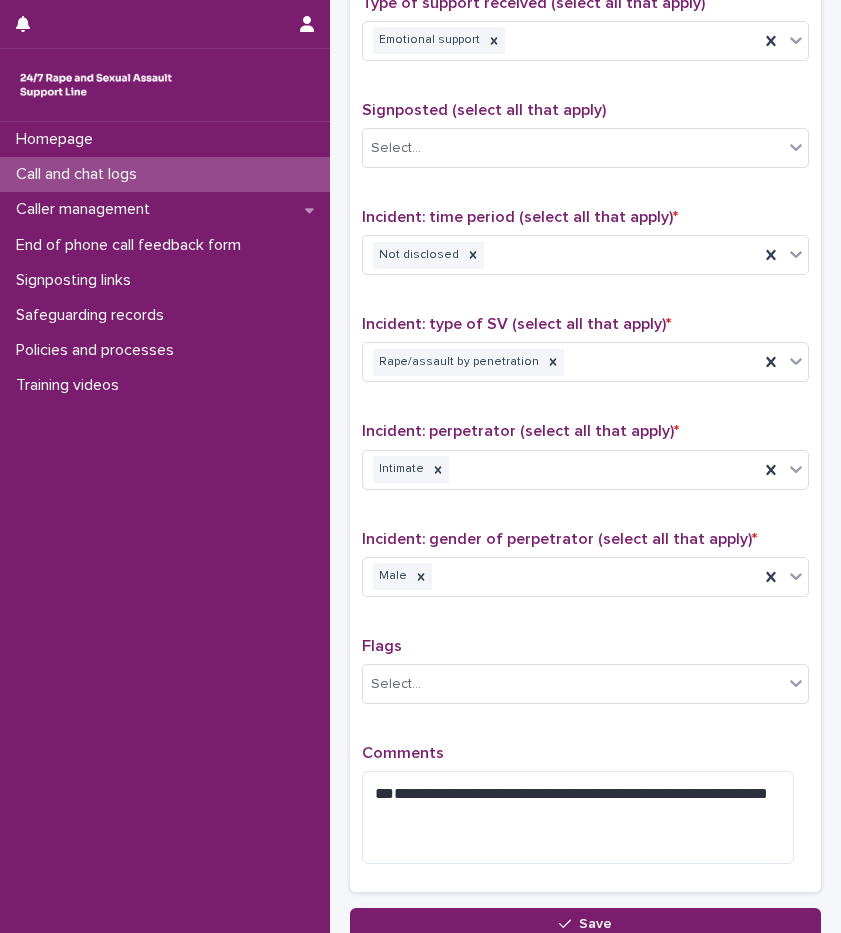scroll, scrollTop: 1173, scrollLeft: 0, axis: vertical 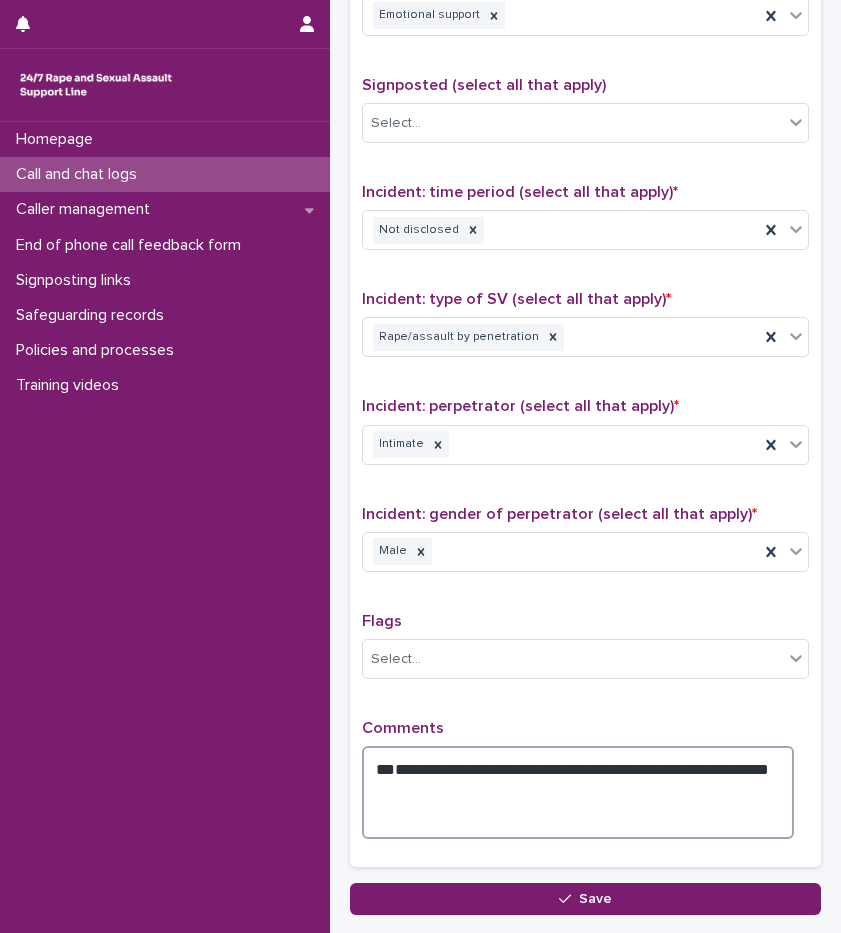 click on "**********" at bounding box center (578, 792) 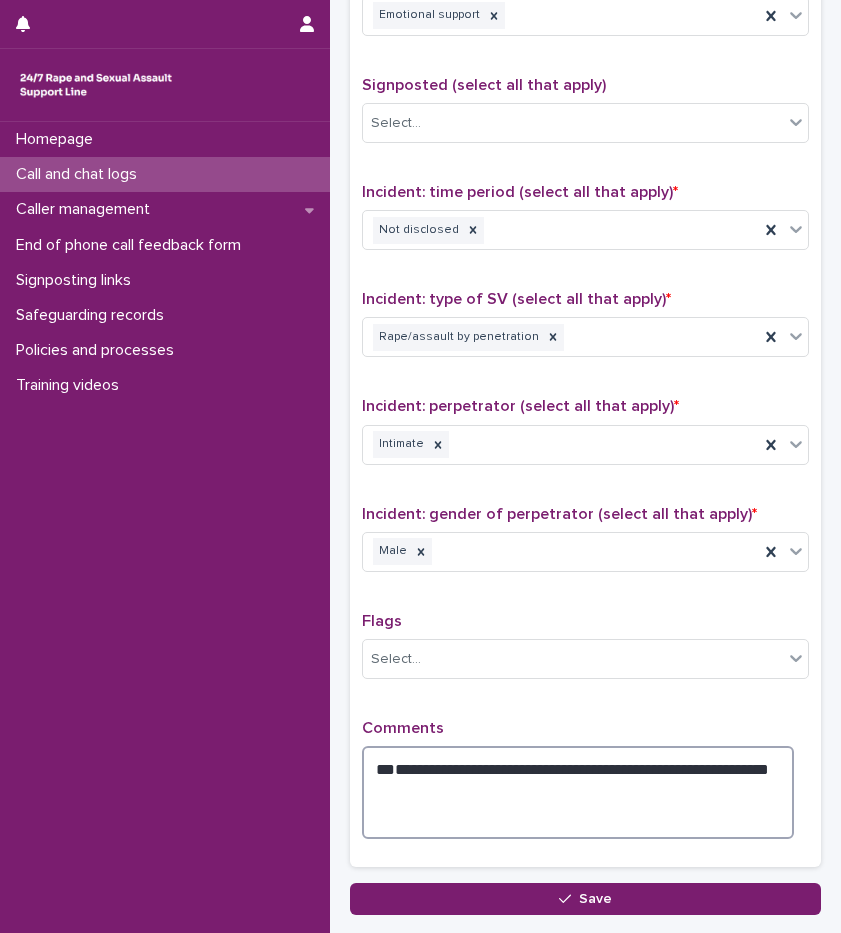 click on "**********" at bounding box center [578, 792] 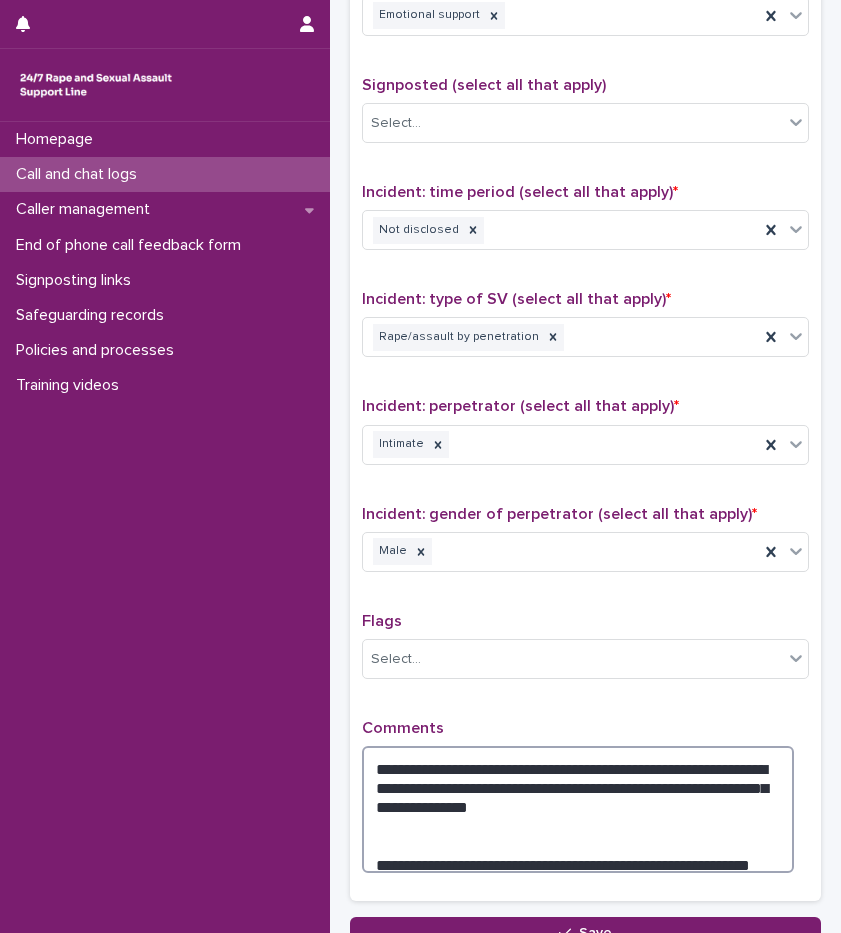 click on "**********" at bounding box center (578, 809) 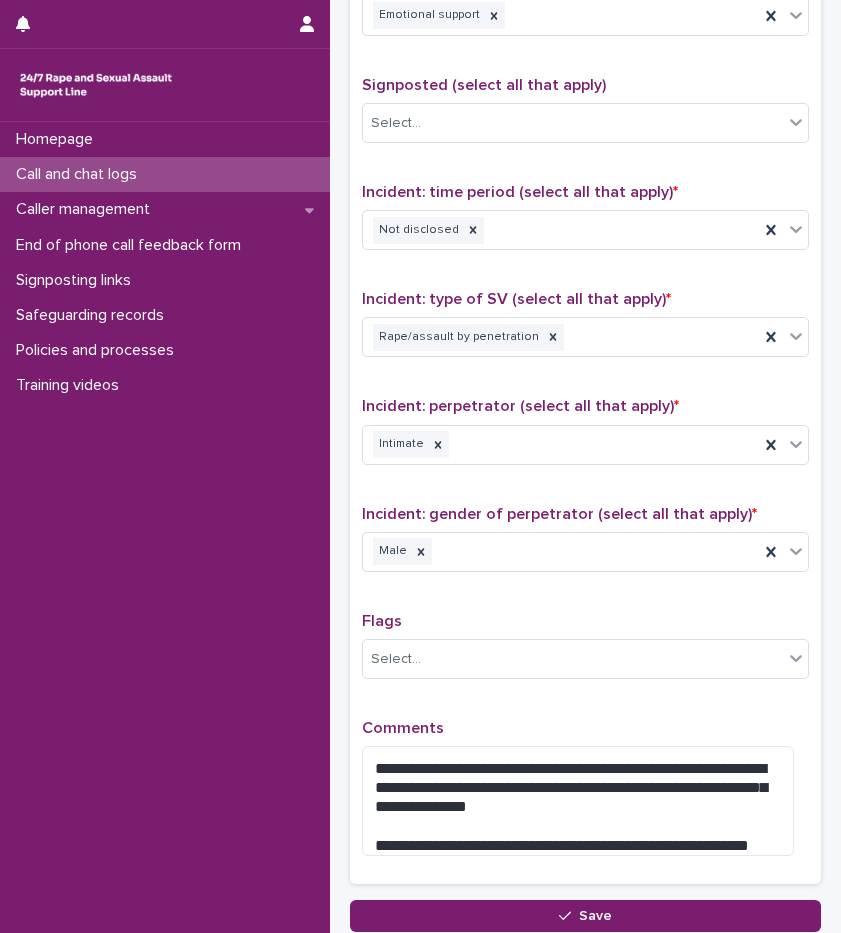 click on "Comments" at bounding box center [585, 728] 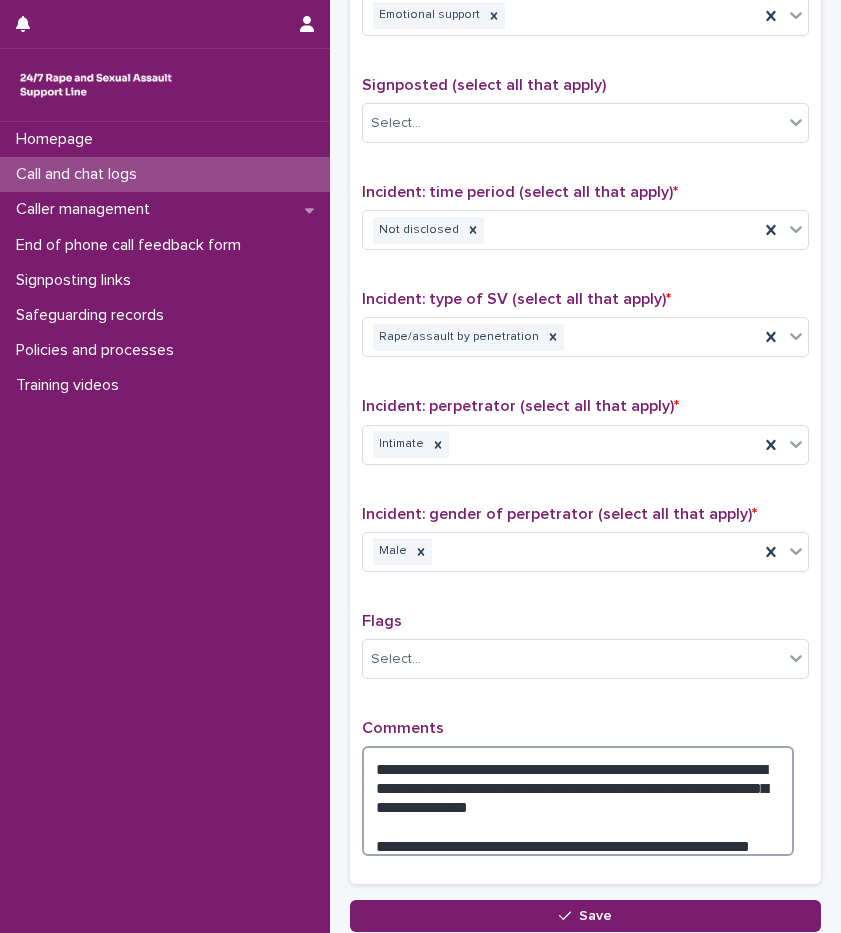 click on "**********" at bounding box center (578, 801) 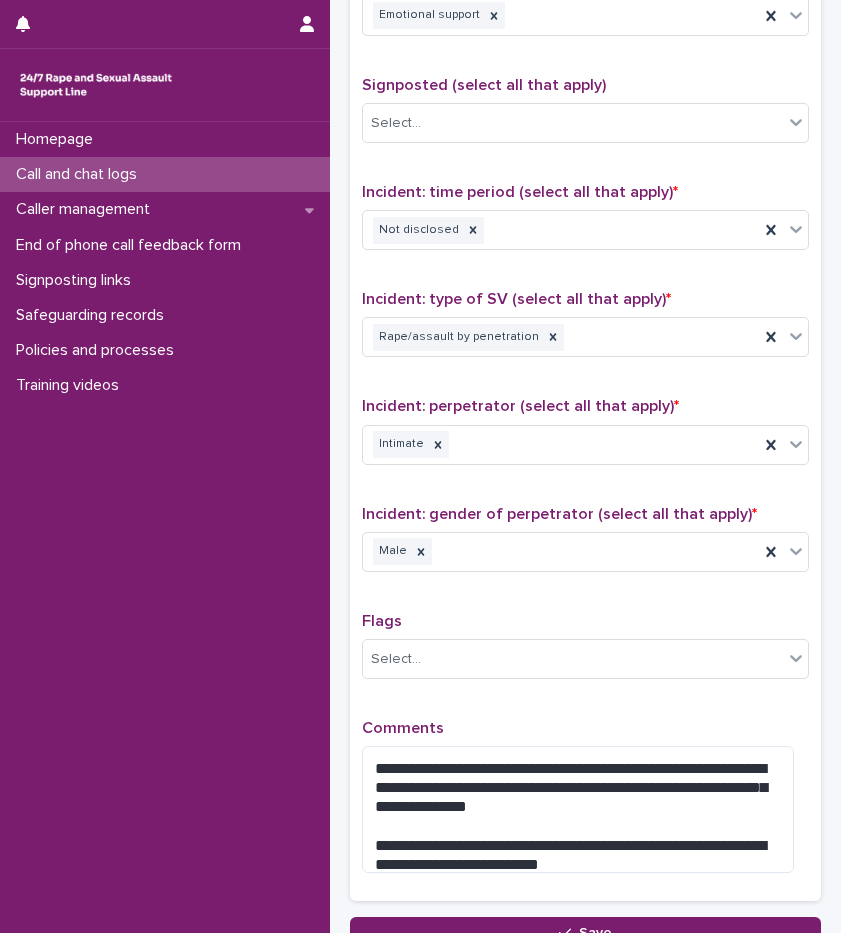 click on "Comments" at bounding box center (585, 728) 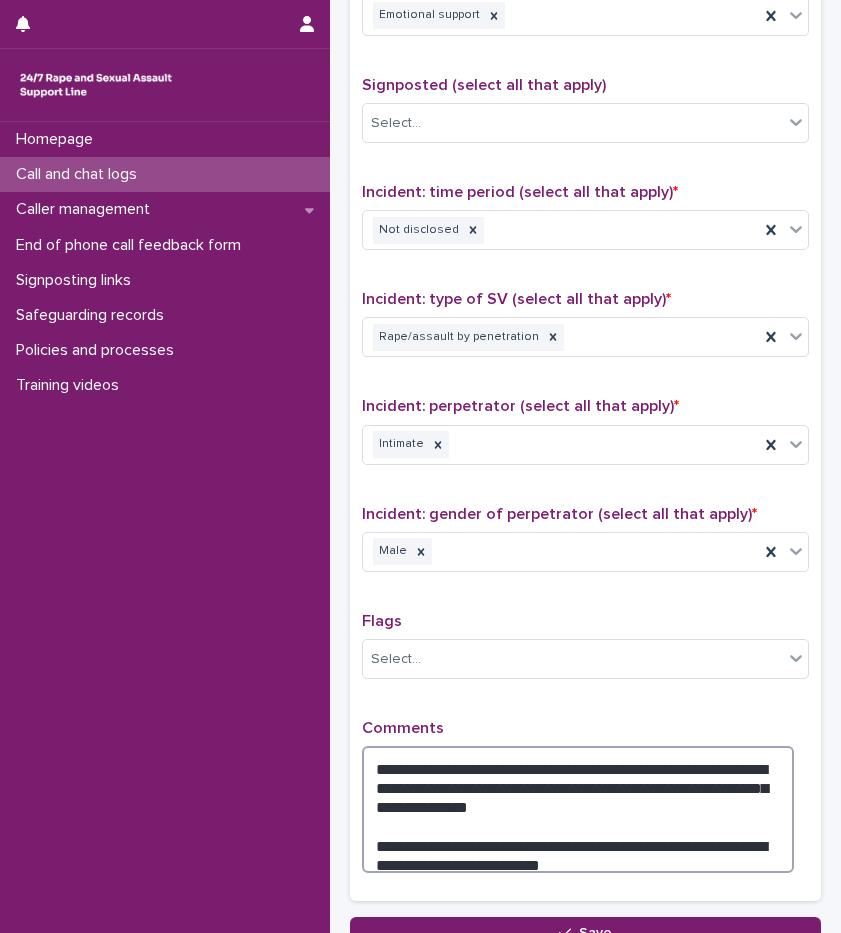 drag, startPoint x: 560, startPoint y: 804, endPoint x: 553, endPoint y: 780, distance: 25 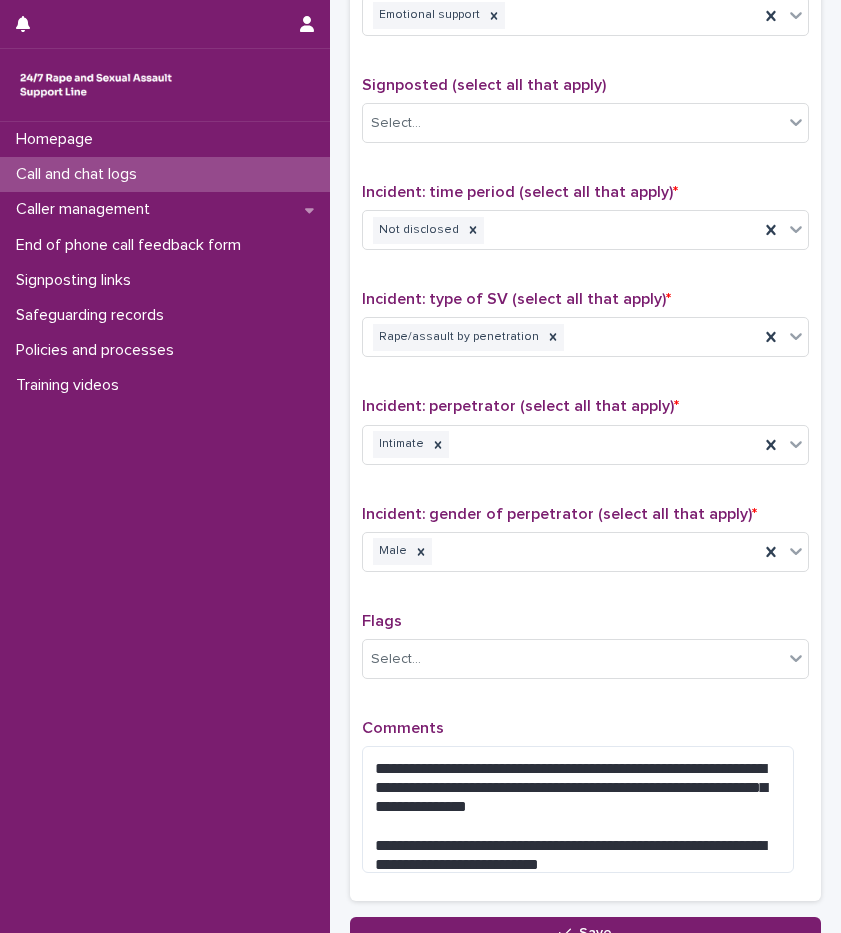 click on "Comments" at bounding box center (585, 728) 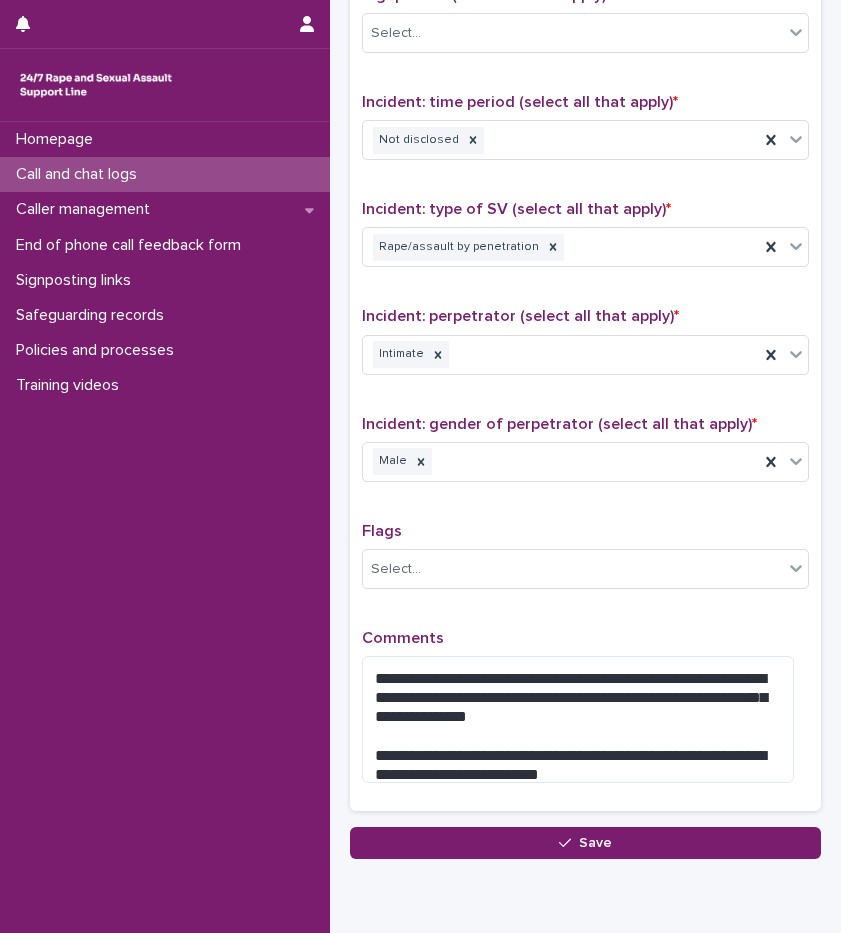 scroll, scrollTop: 1281, scrollLeft: 0, axis: vertical 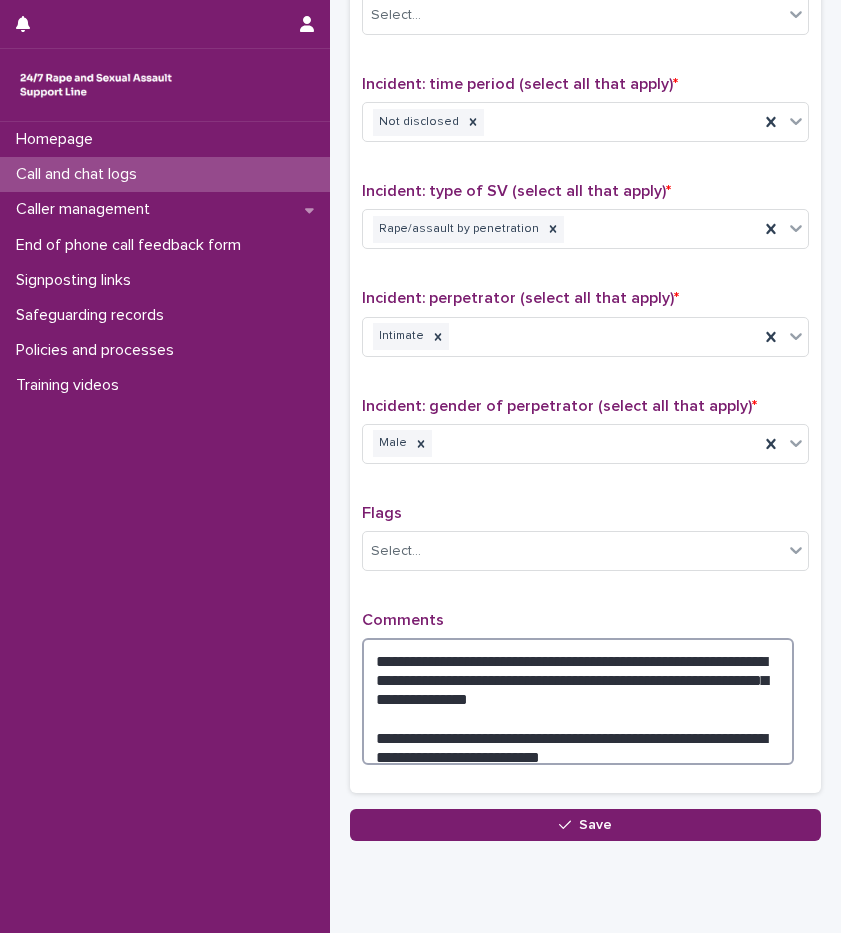 drag, startPoint x: 758, startPoint y: 691, endPoint x: 747, endPoint y: 674, distance: 20.248457 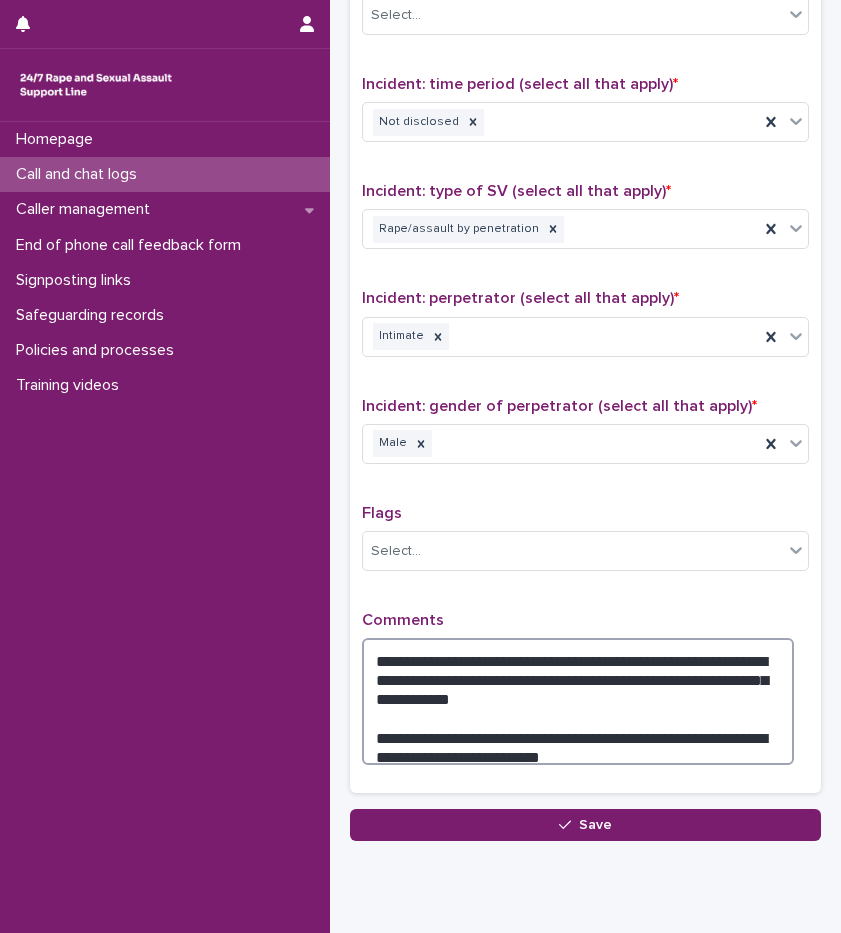 type on "**********" 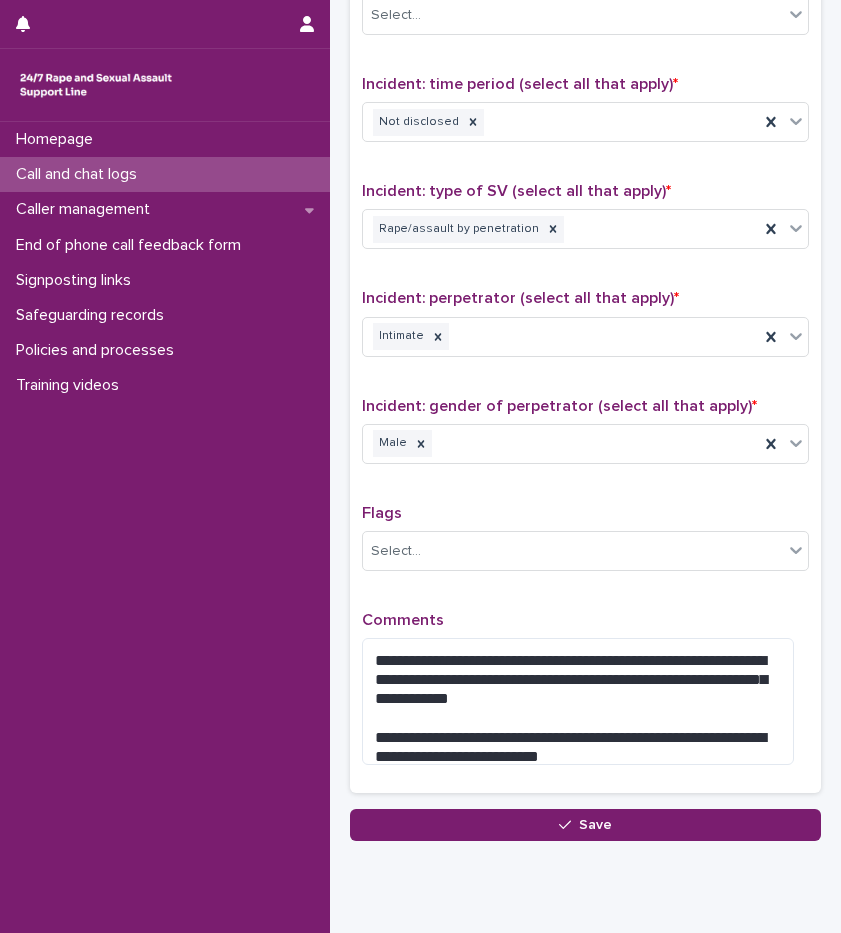 click on "Comments" at bounding box center (585, 620) 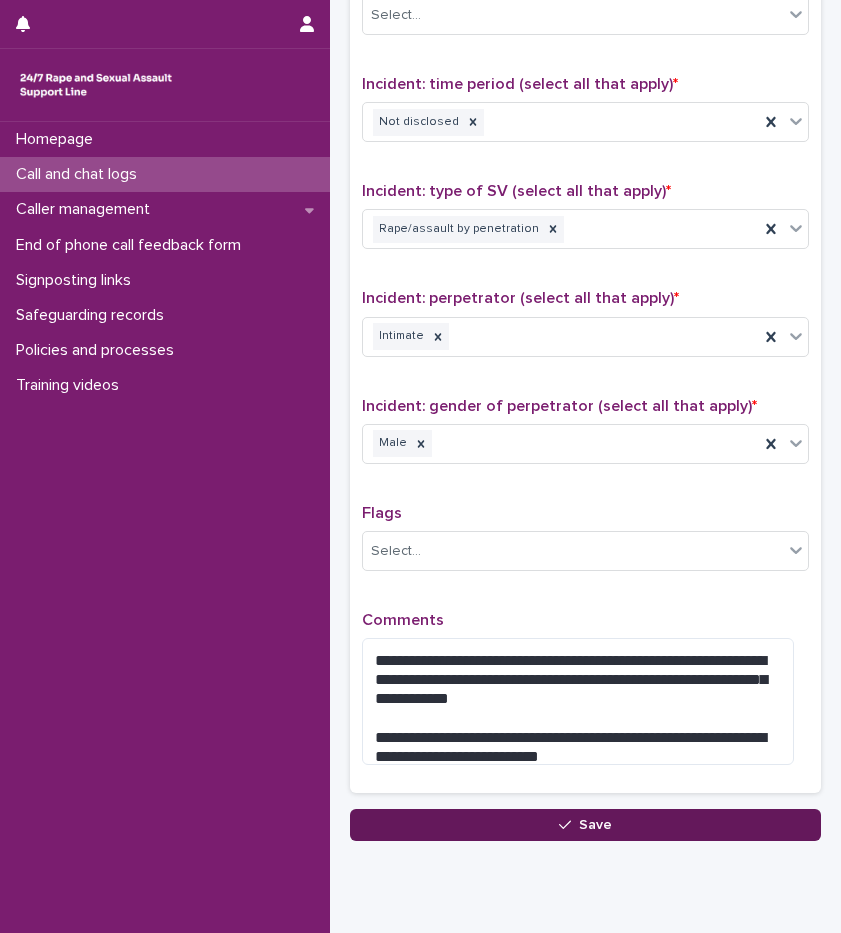 click on "Save" at bounding box center [585, 825] 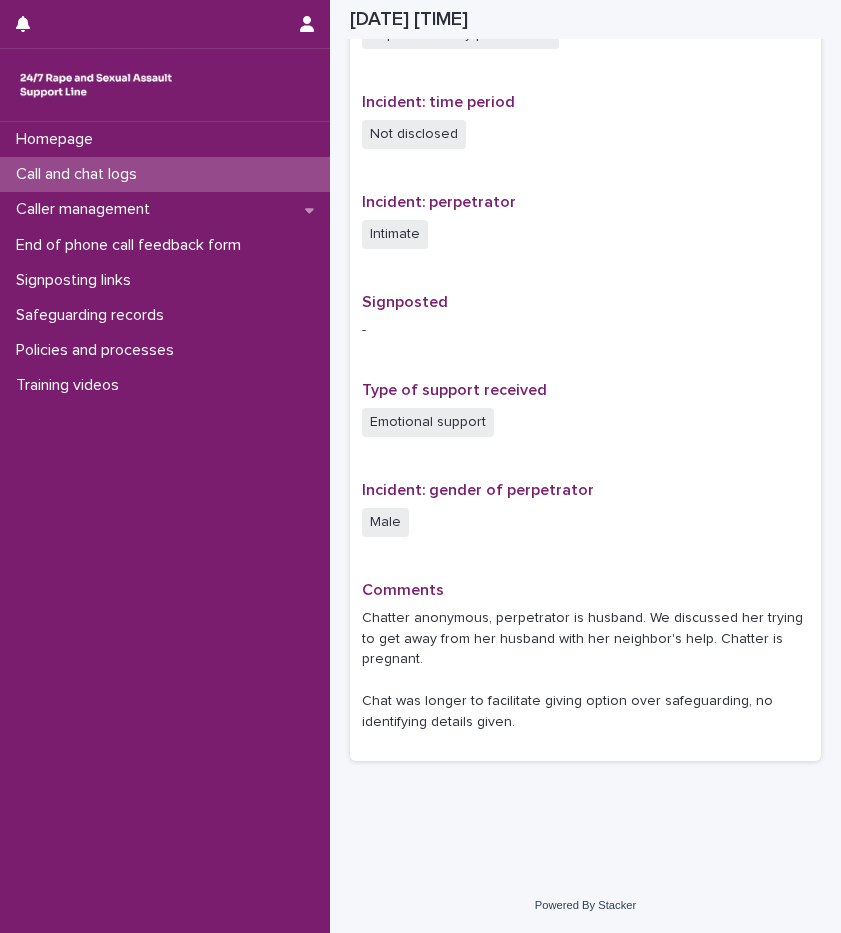scroll, scrollTop: 1051, scrollLeft: 0, axis: vertical 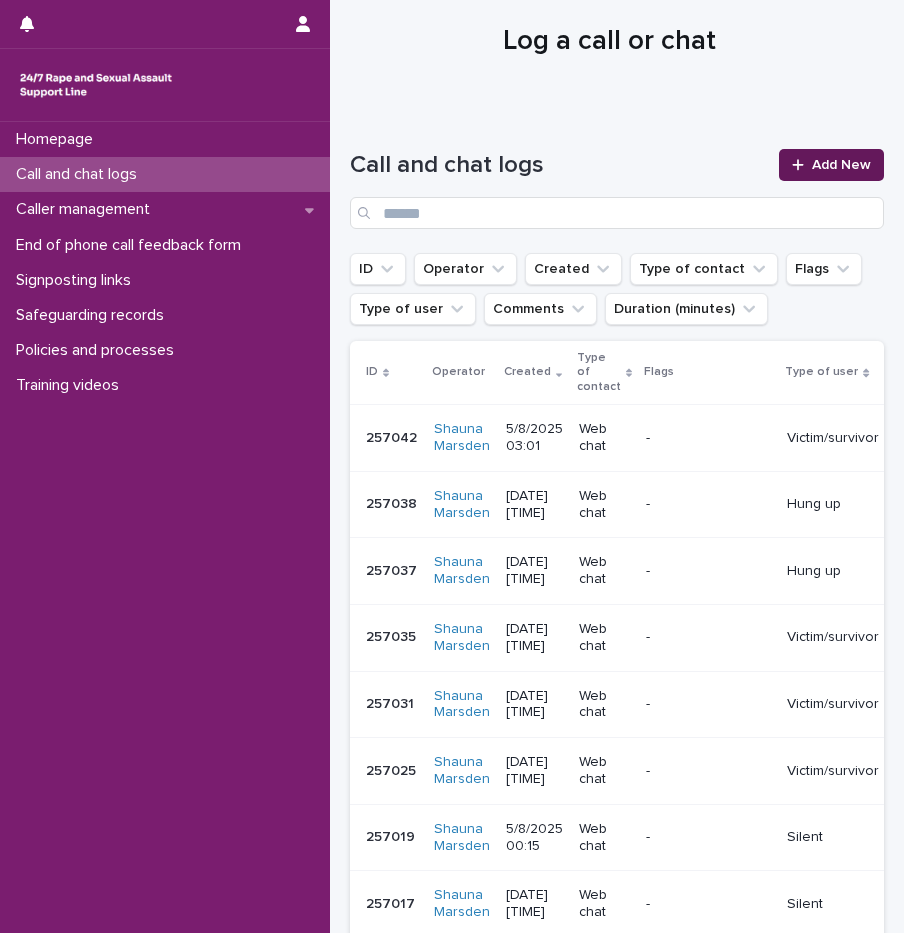 click on "Add New" at bounding box center [831, 165] 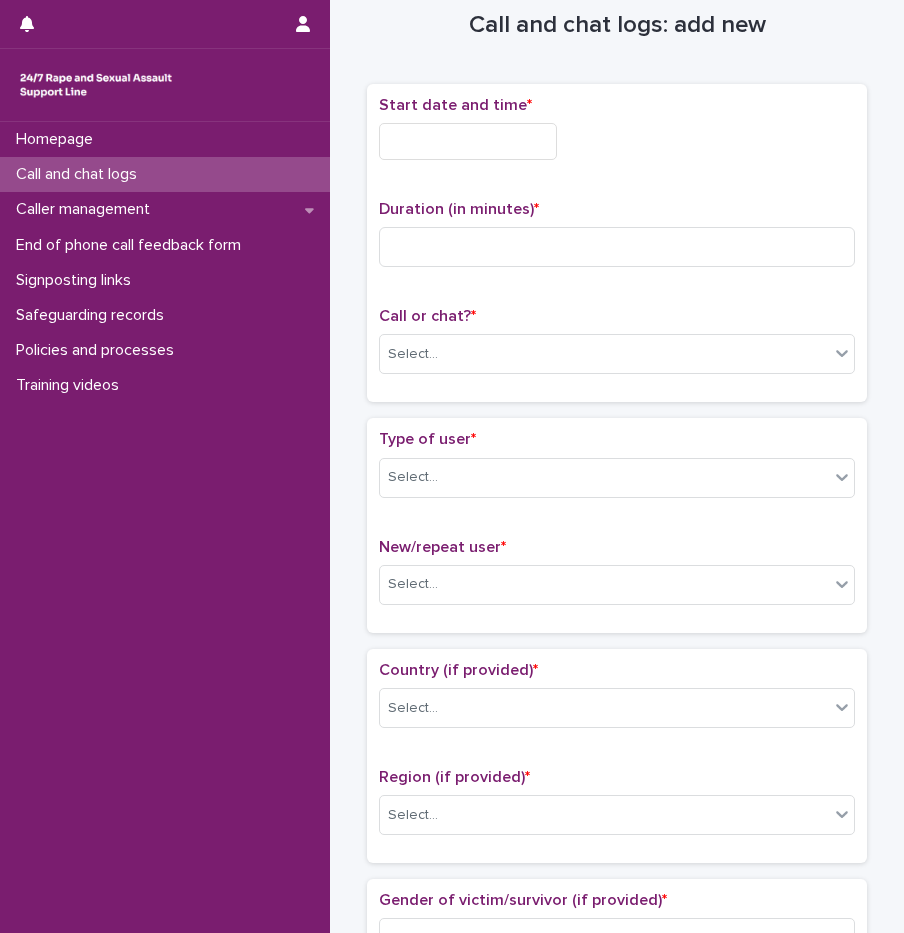 scroll, scrollTop: 53, scrollLeft: 0, axis: vertical 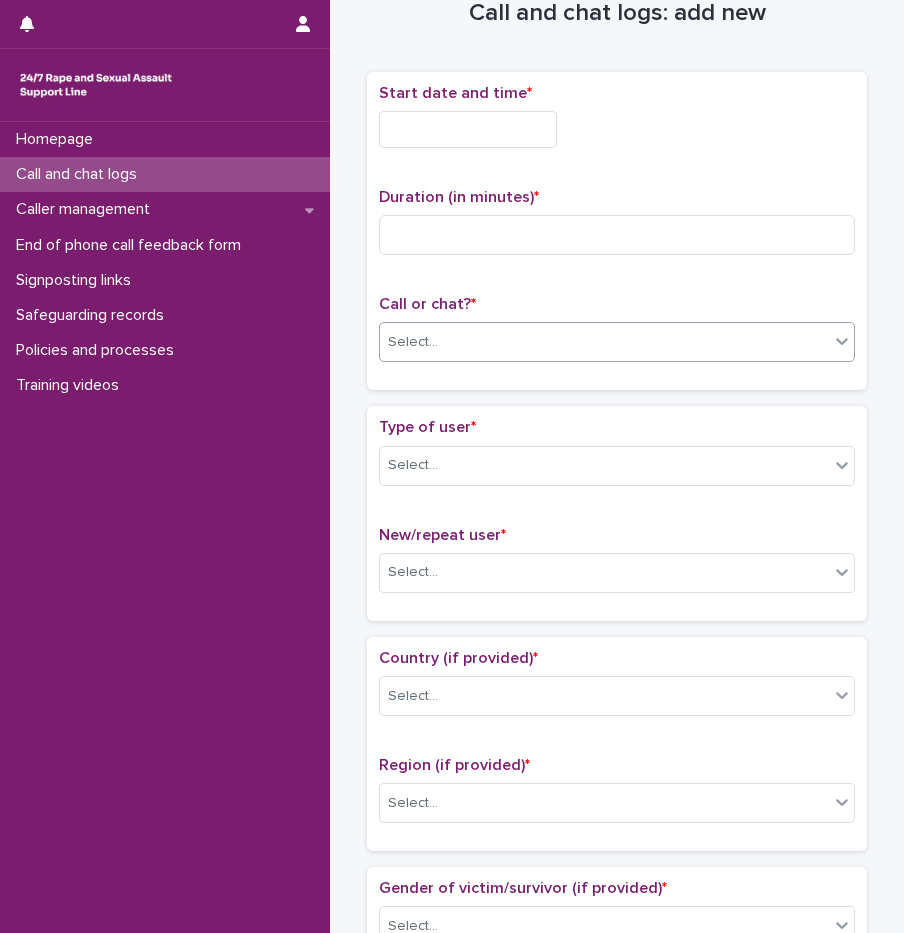 click on "Select..." at bounding box center (604, 342) 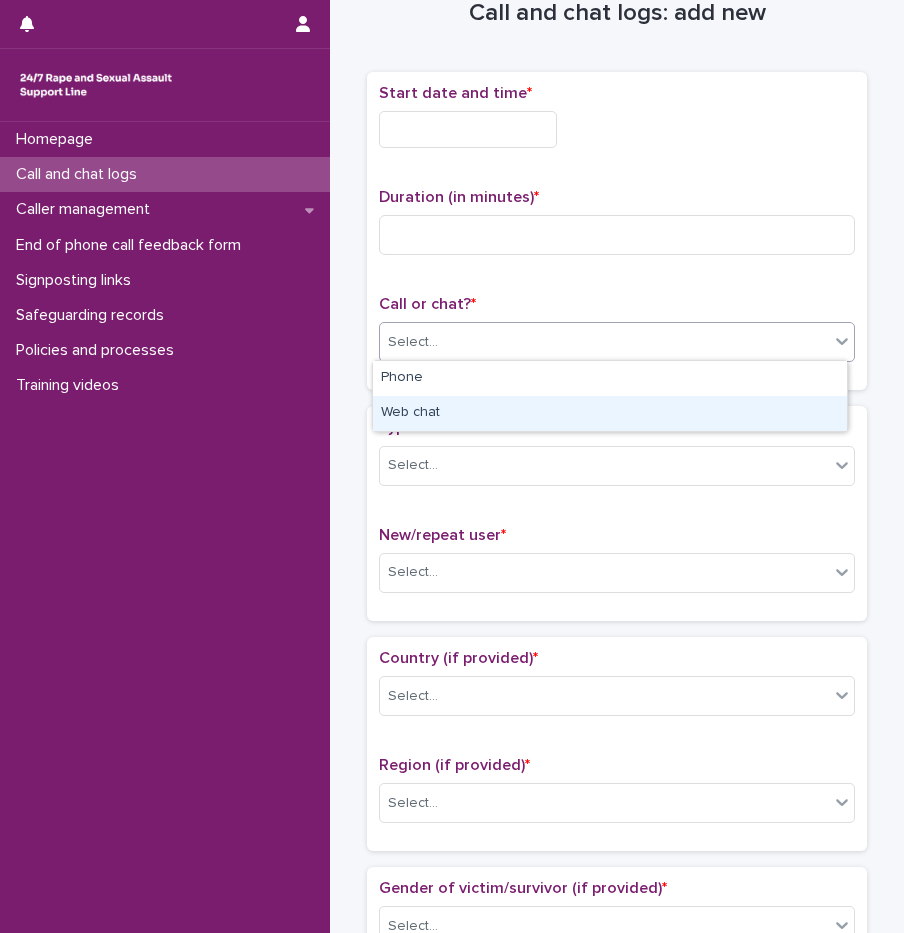 click on "Web chat" at bounding box center (610, 413) 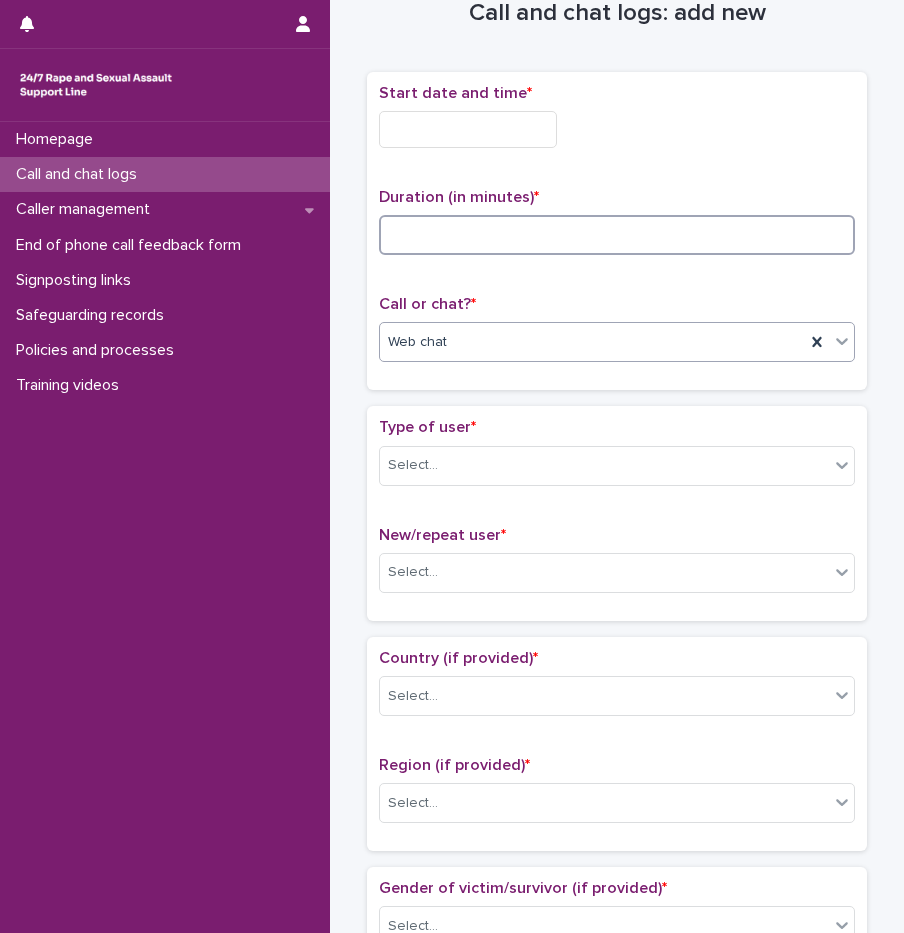 click at bounding box center [617, 235] 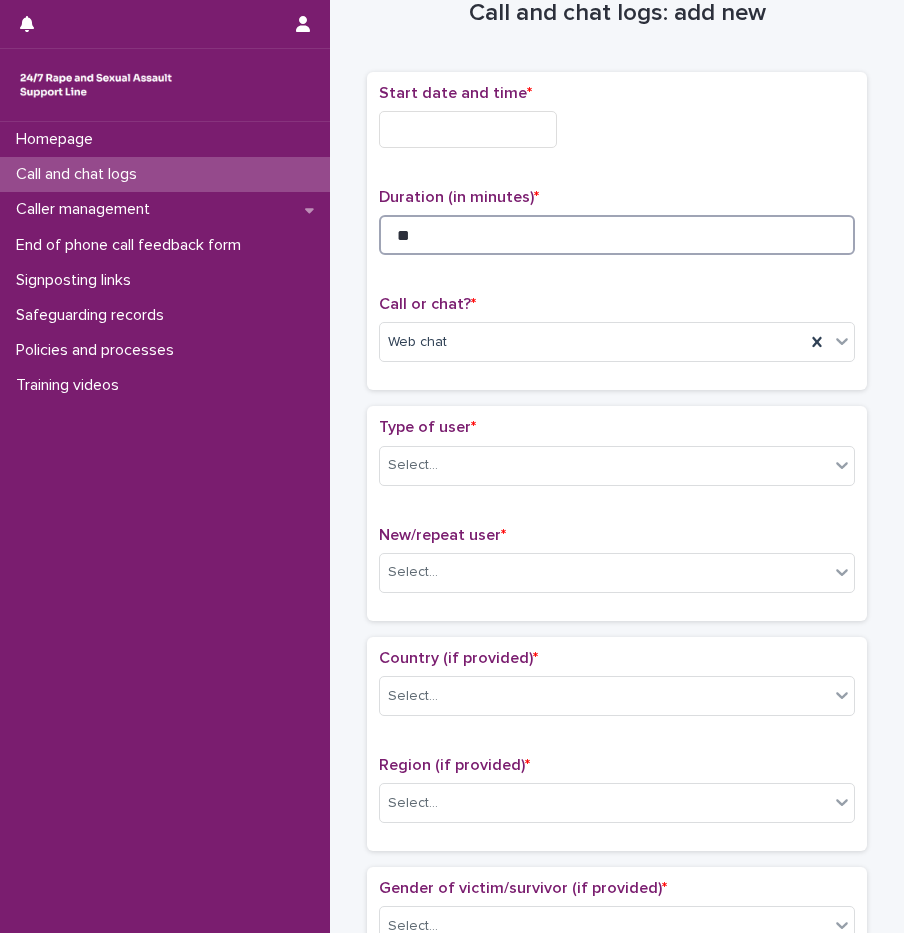 type on "**" 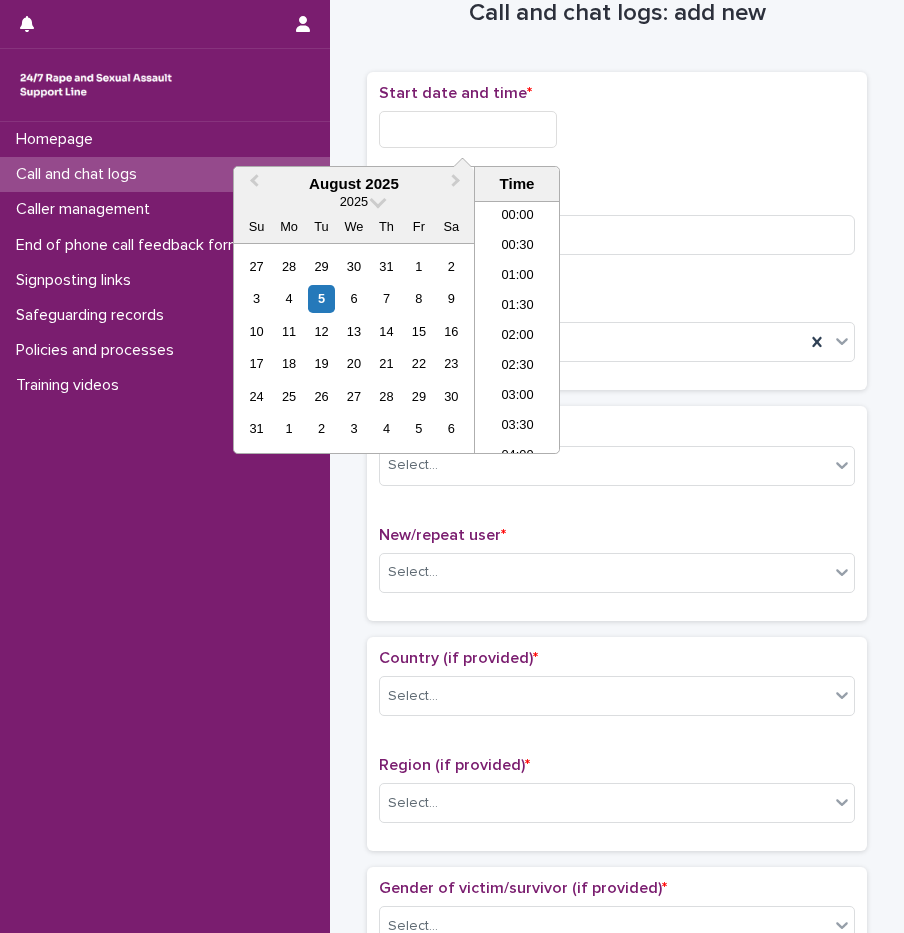 click at bounding box center [468, 129] 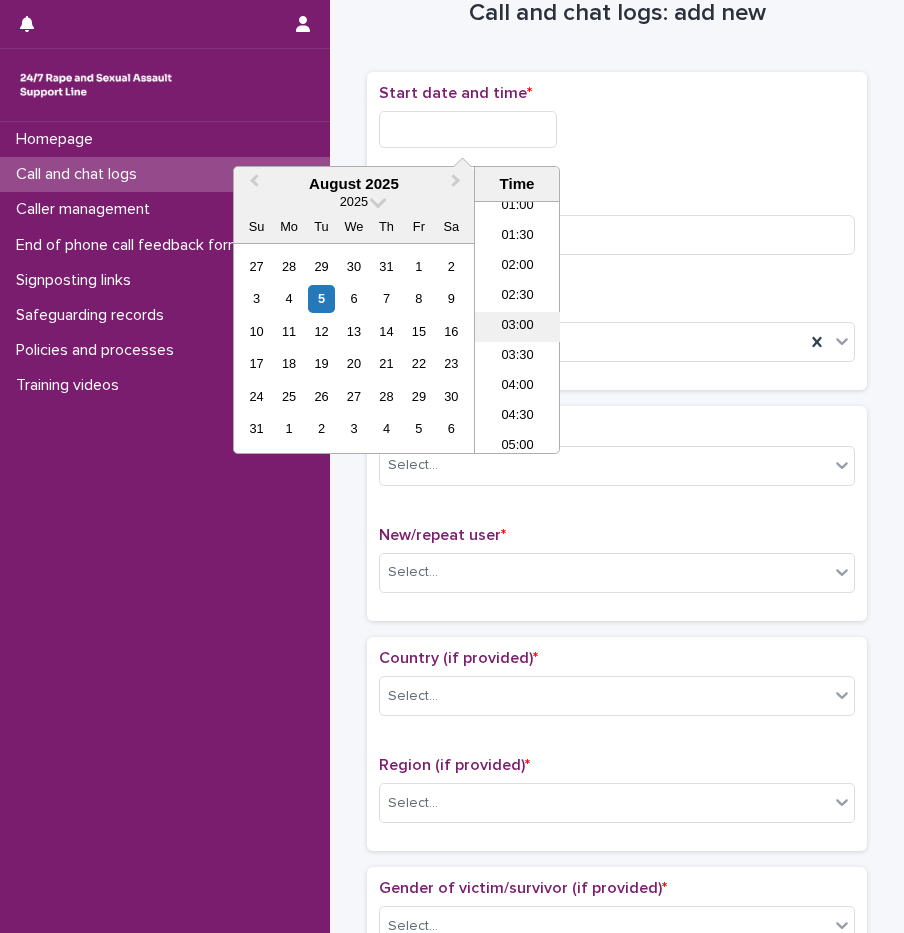 click on "03:00" at bounding box center [517, 327] 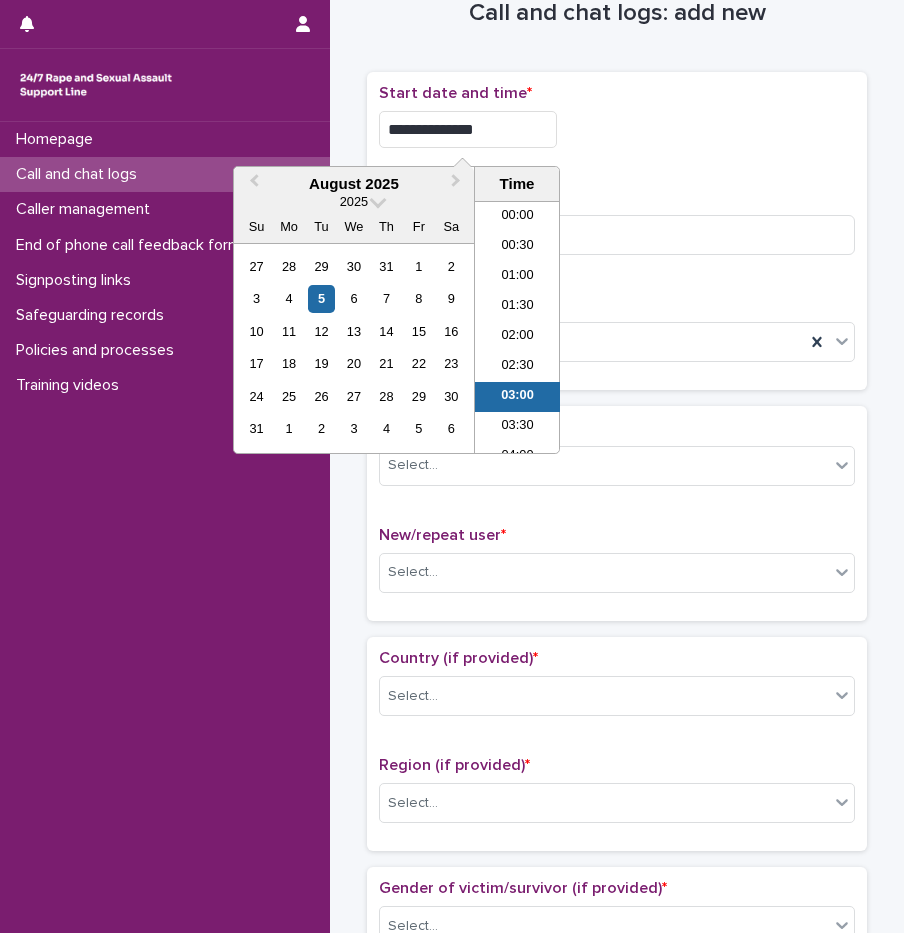 click on "**********" at bounding box center [468, 129] 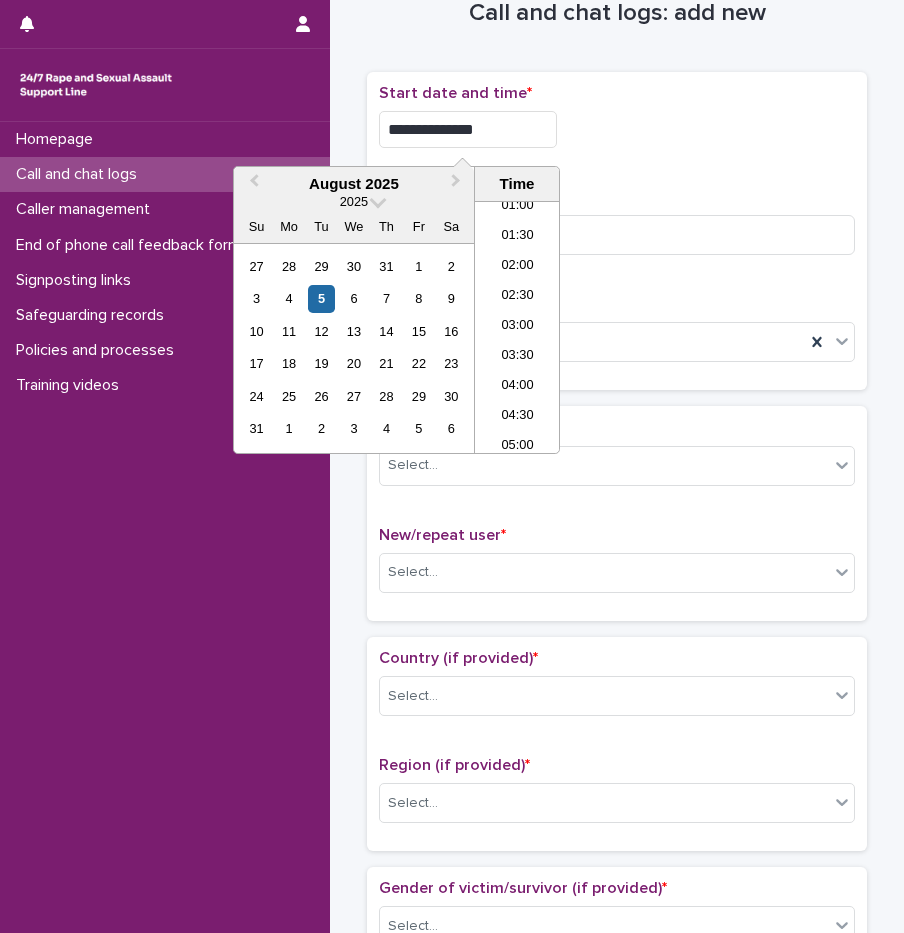 type on "**********" 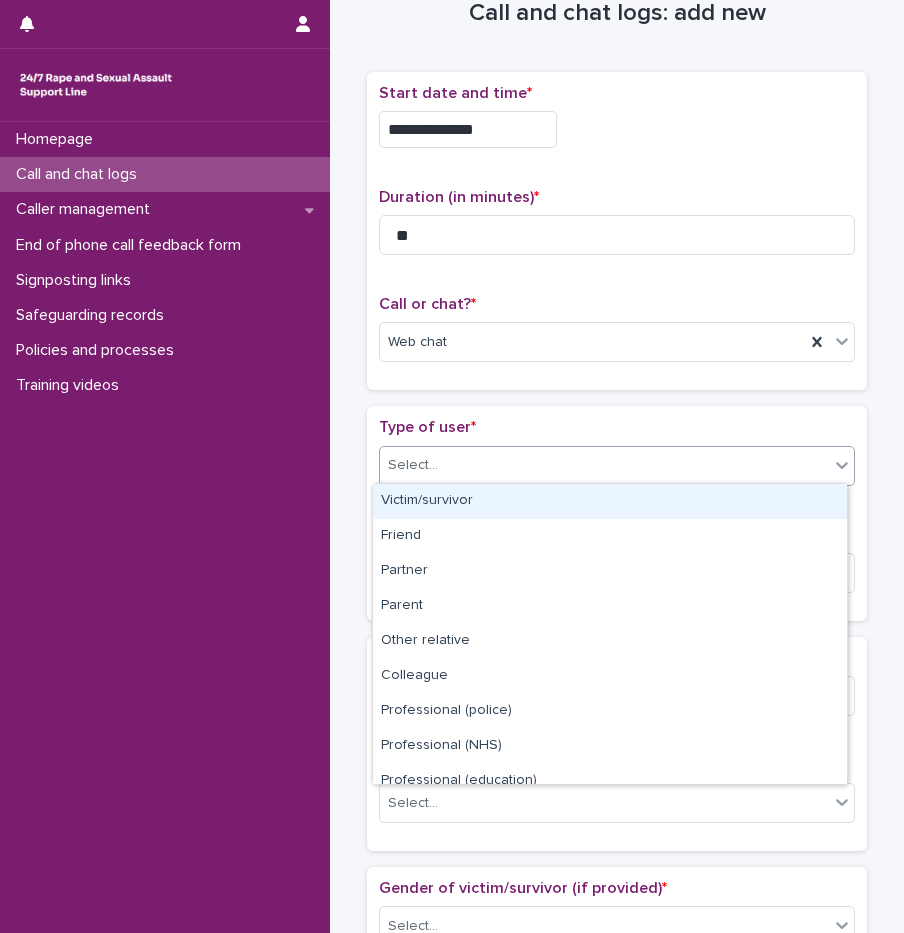 click on "Select..." at bounding box center [604, 465] 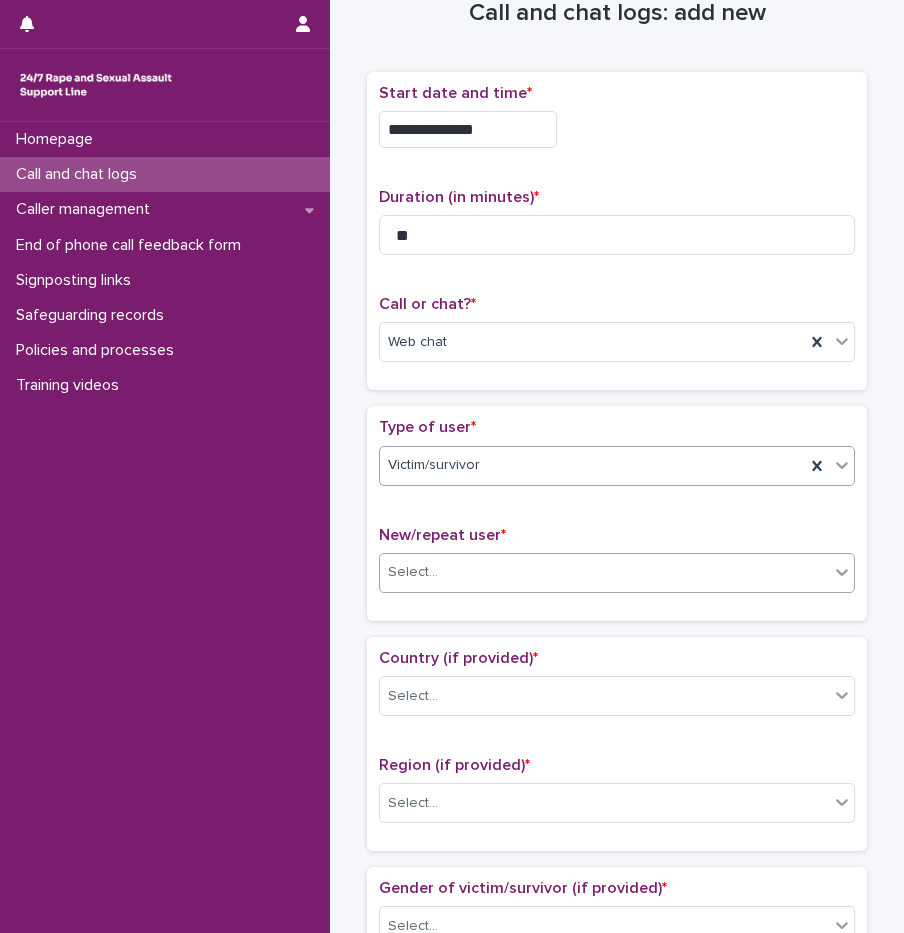 click on "Select..." at bounding box center [604, 572] 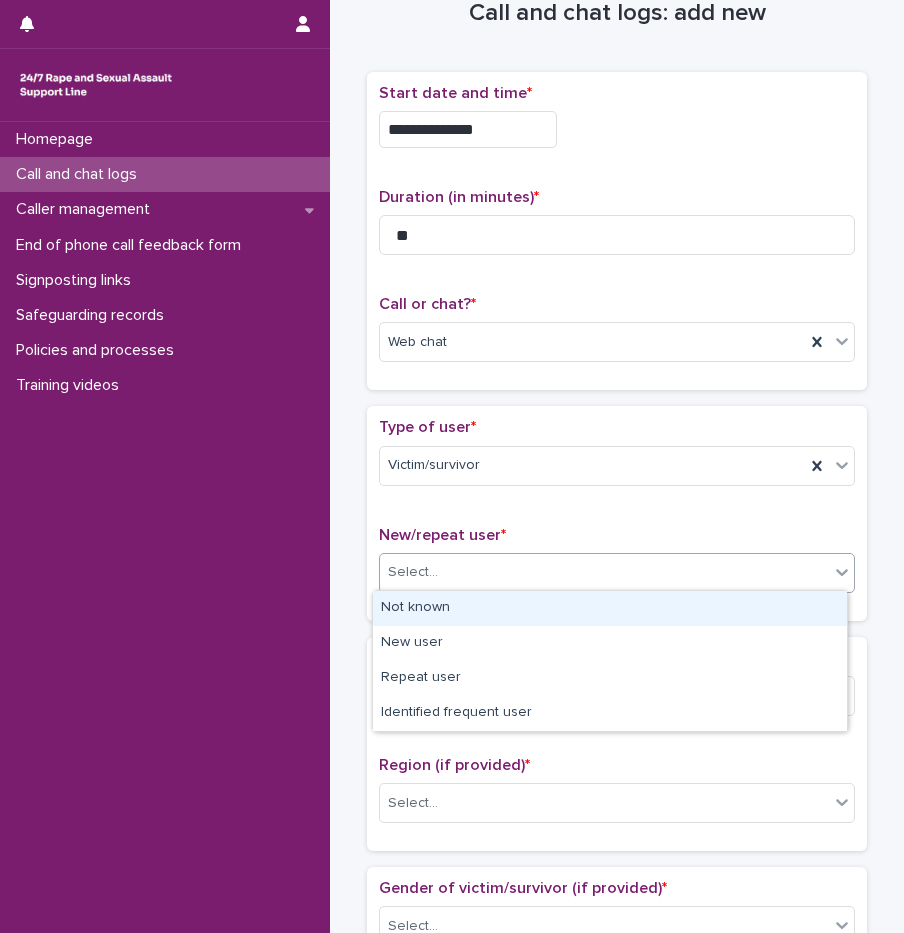 click on "Not known" at bounding box center (610, 608) 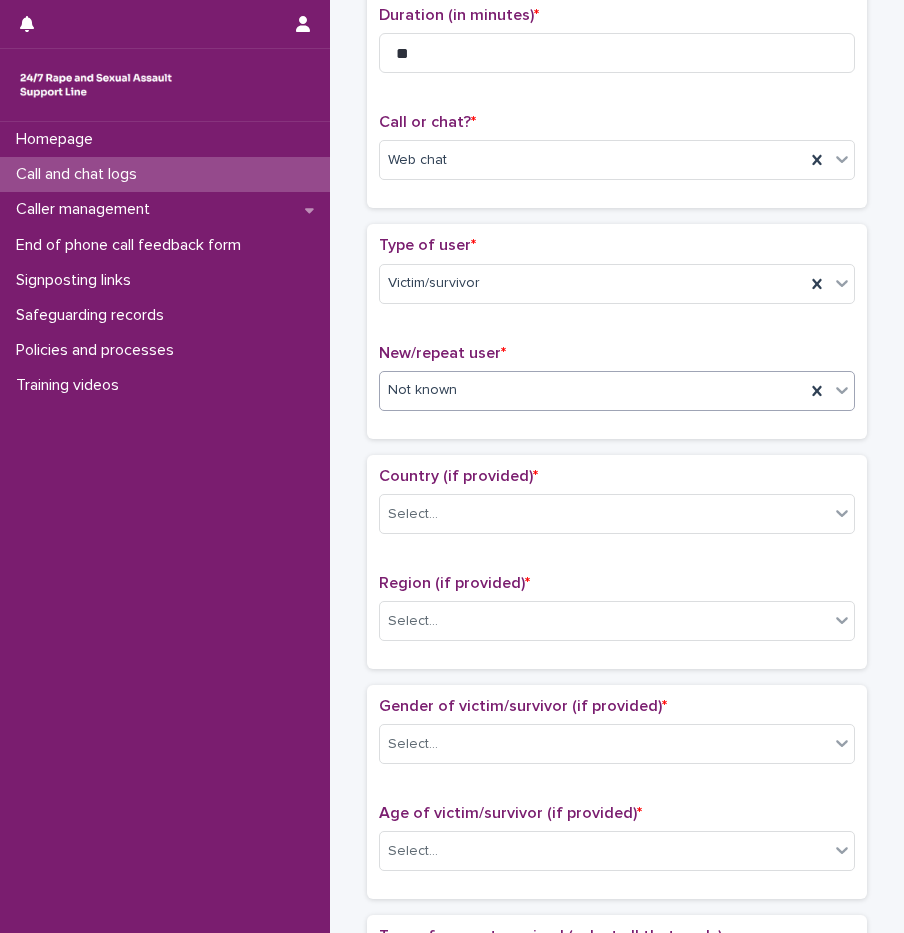 scroll, scrollTop: 253, scrollLeft: 0, axis: vertical 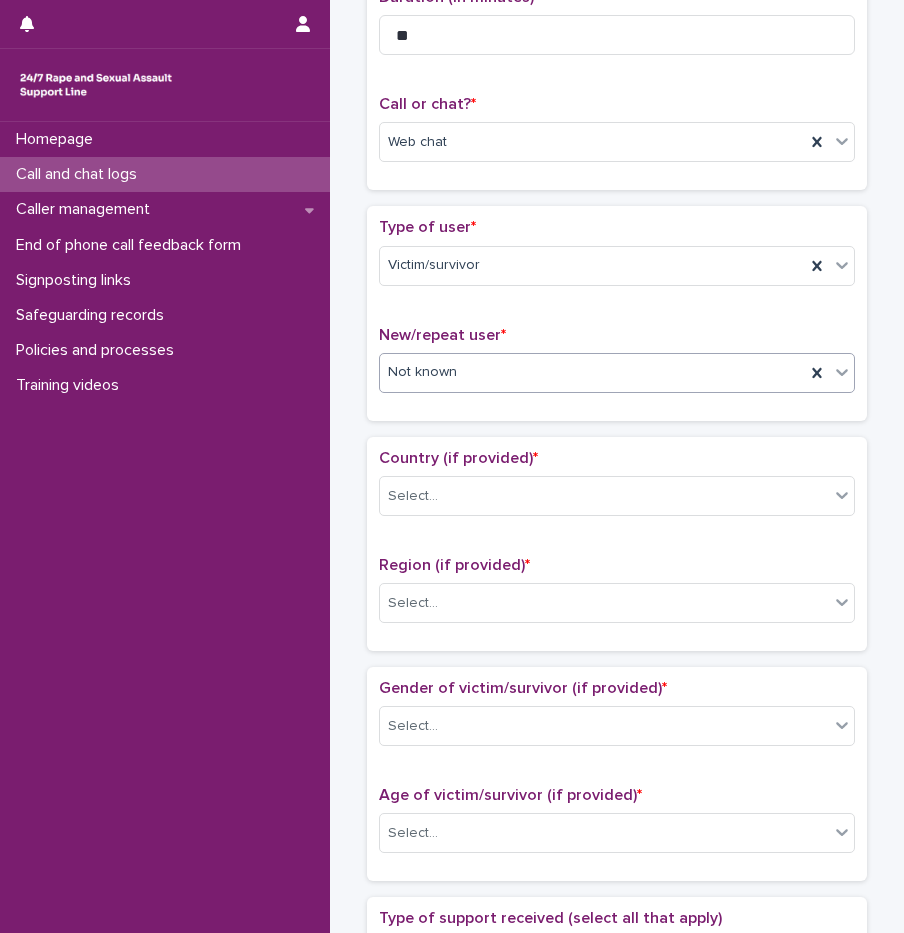 click on "Country (if provided) * Select..." at bounding box center [617, 490] 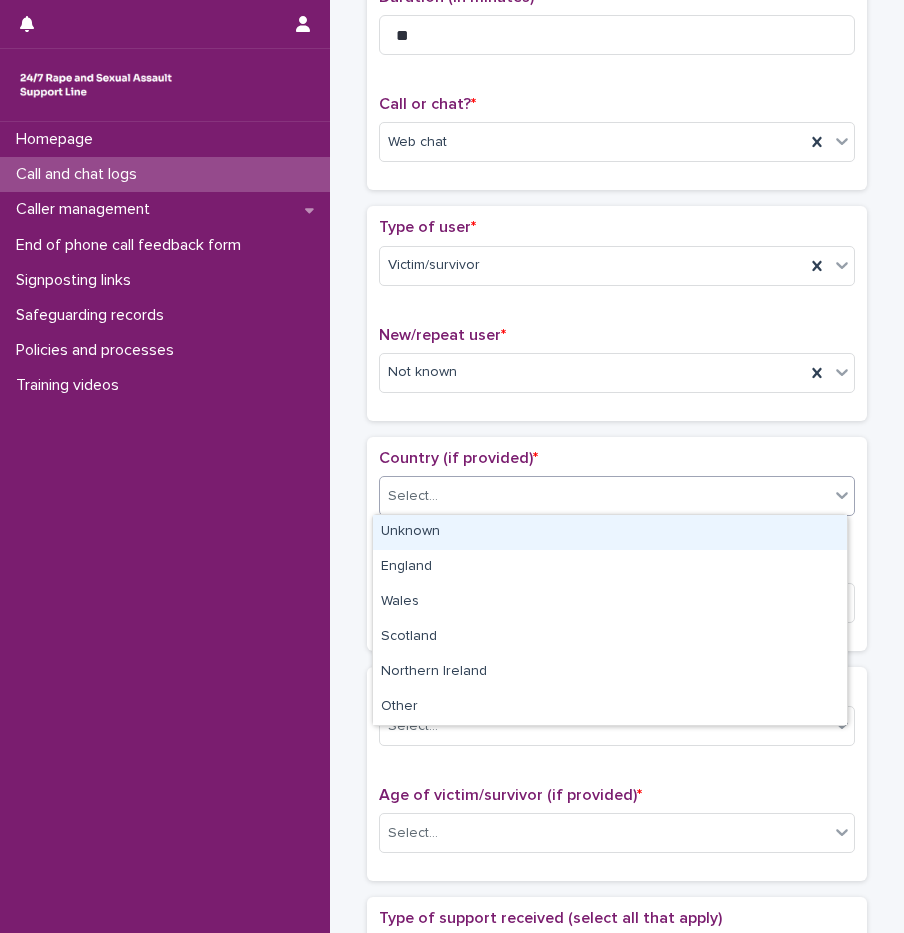 click on "Select..." at bounding box center [604, 496] 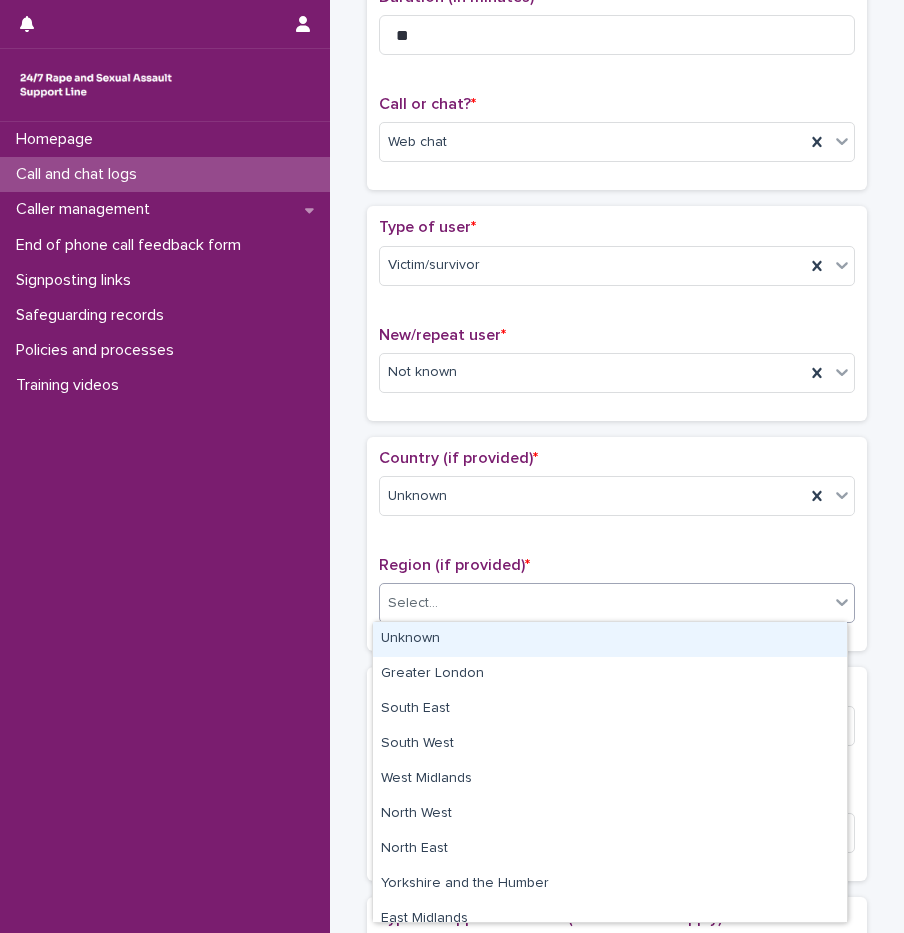 click on "Select..." at bounding box center (604, 603) 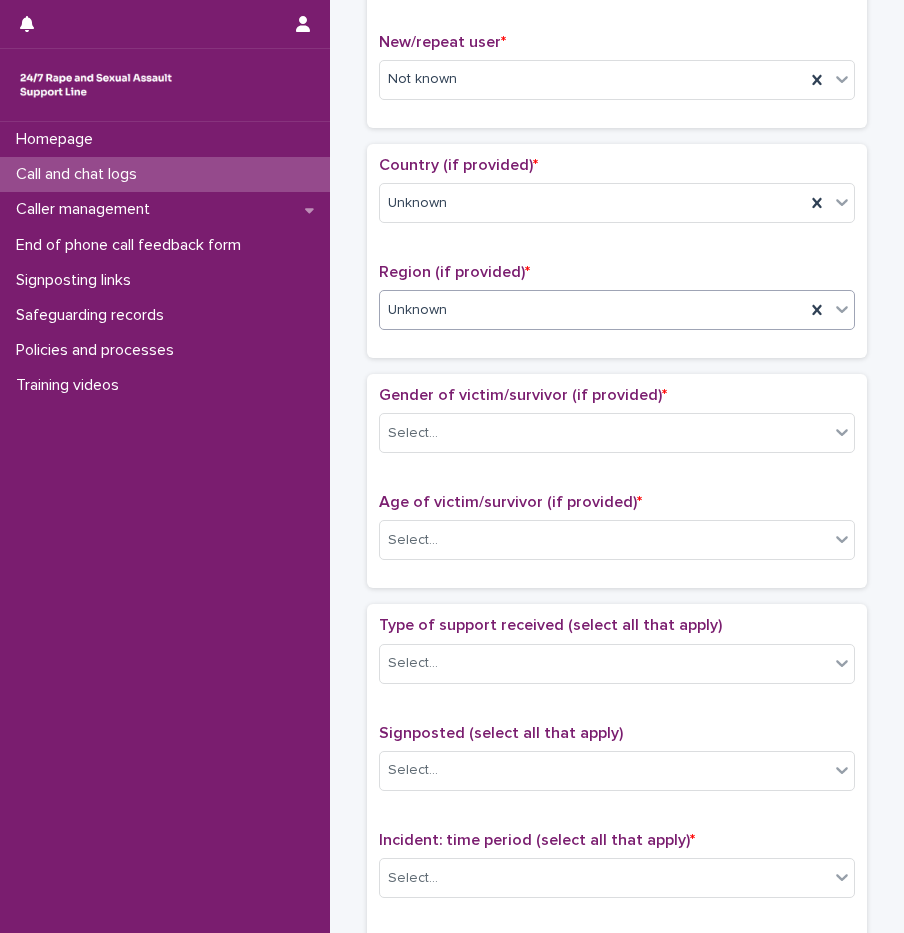 scroll, scrollTop: 553, scrollLeft: 0, axis: vertical 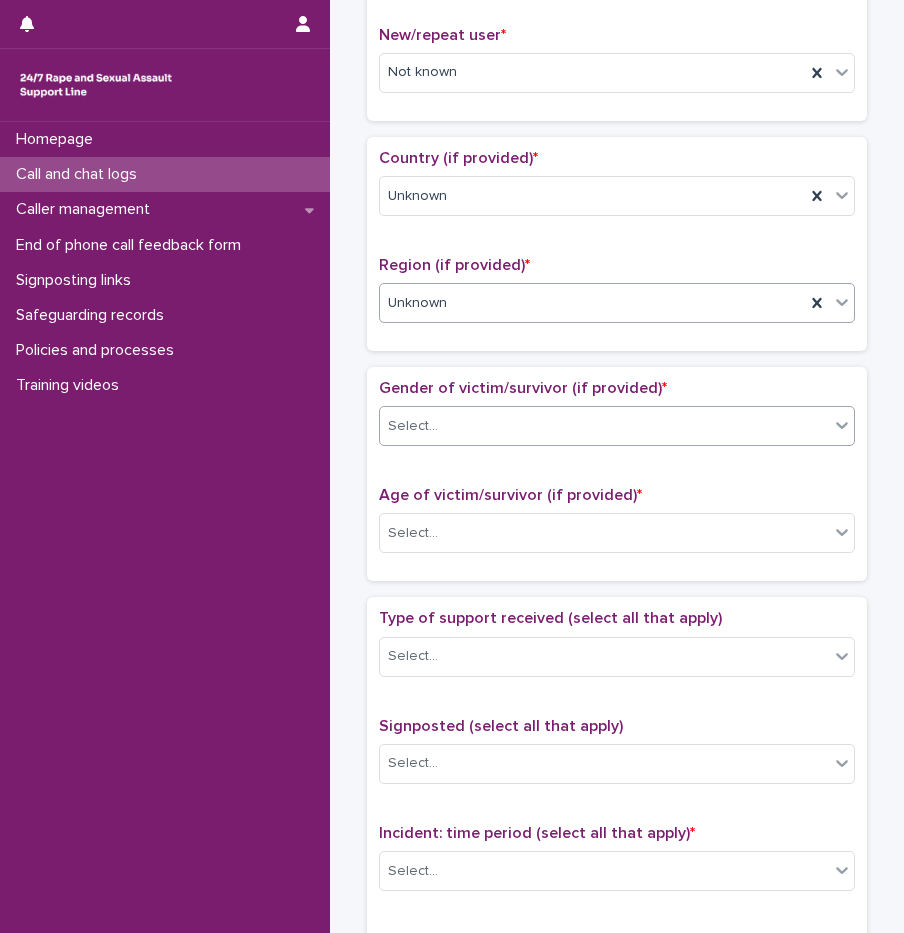 click at bounding box center [441, 425] 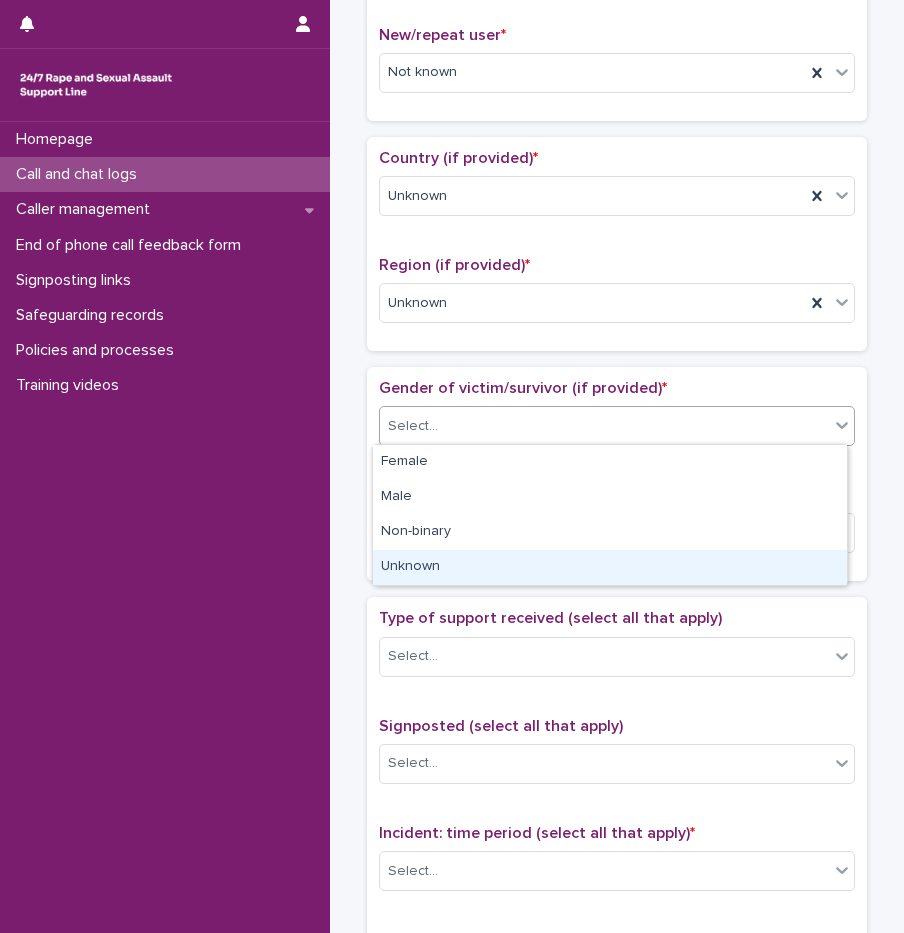 click on "Unknown" at bounding box center (610, 567) 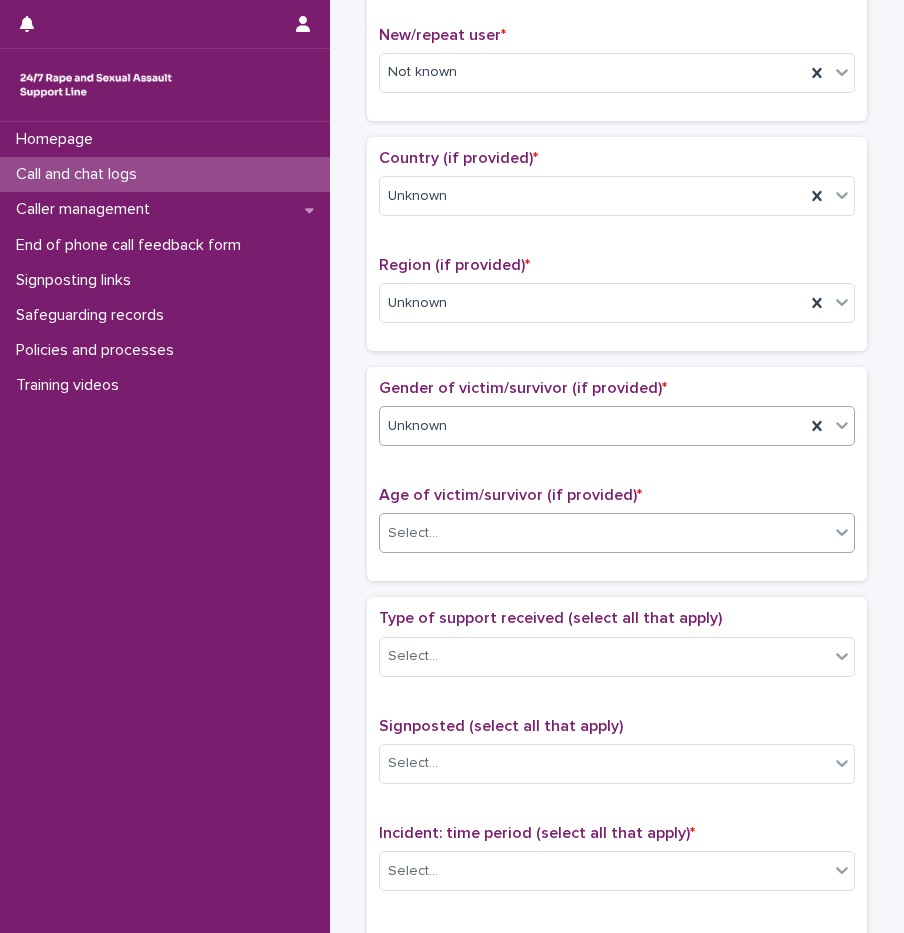 click on "Select..." at bounding box center [604, 533] 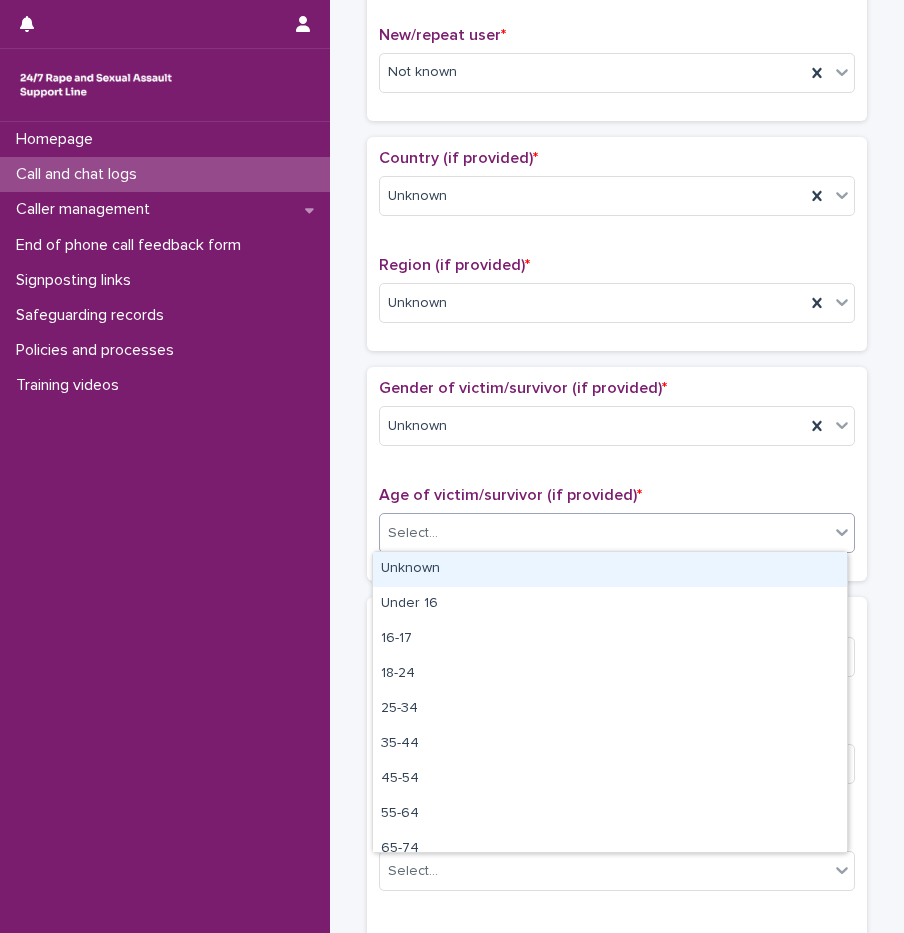 click on "Unknown" at bounding box center [610, 569] 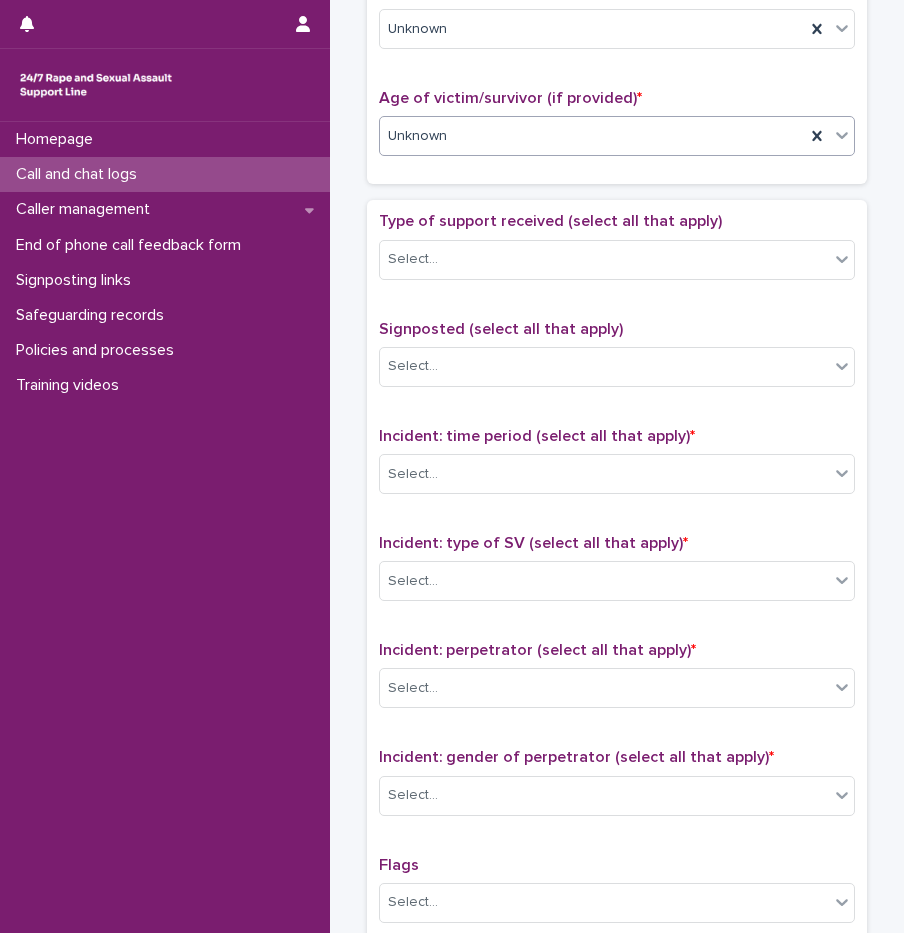 scroll, scrollTop: 953, scrollLeft: 0, axis: vertical 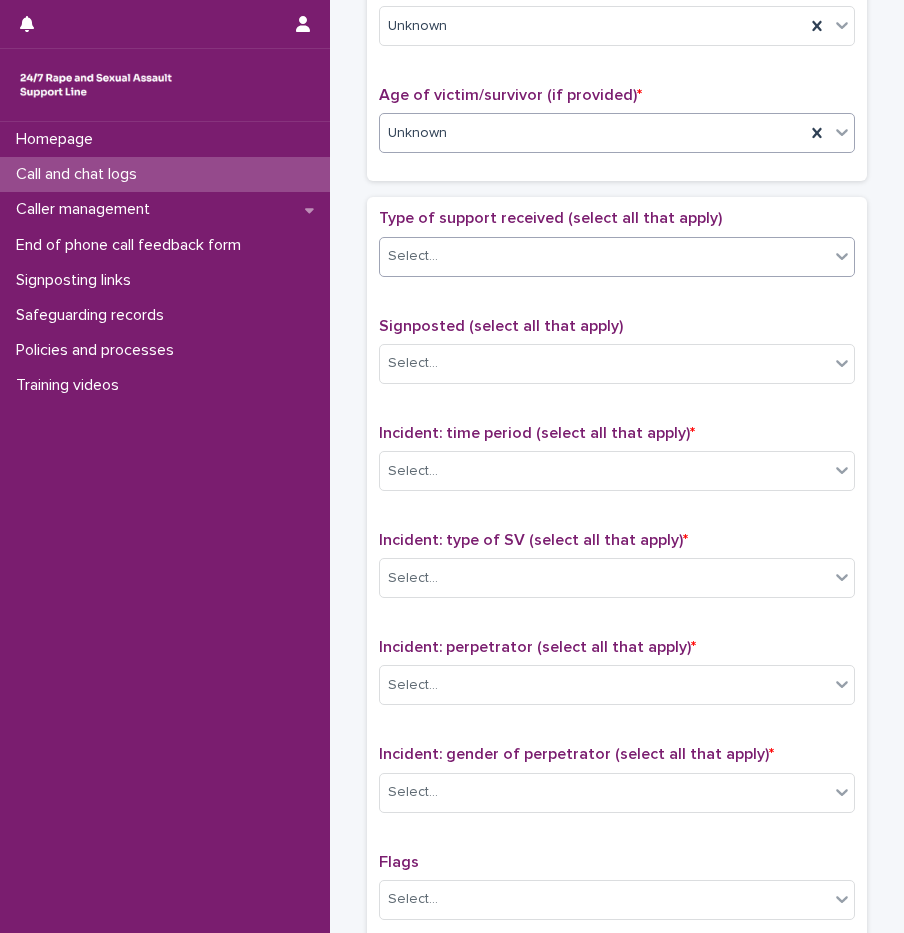 click on "Select..." at bounding box center (604, 256) 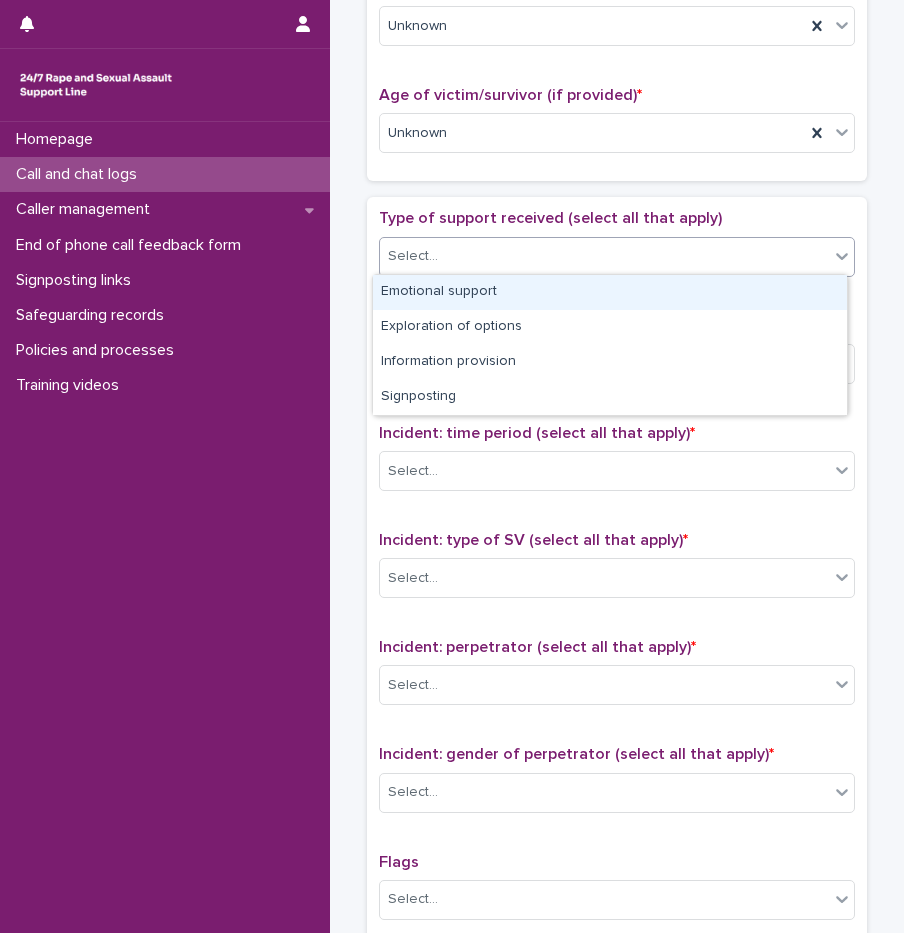 click on "Emotional support" at bounding box center (610, 292) 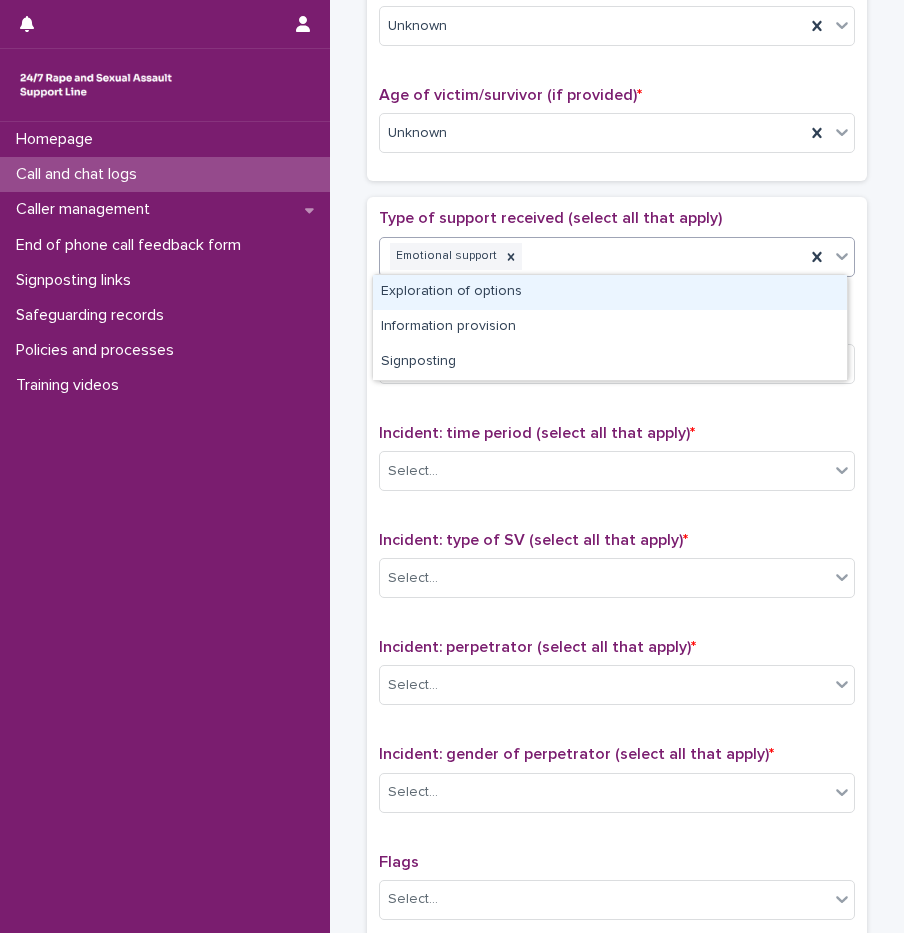click on "Emotional support" at bounding box center [592, 256] 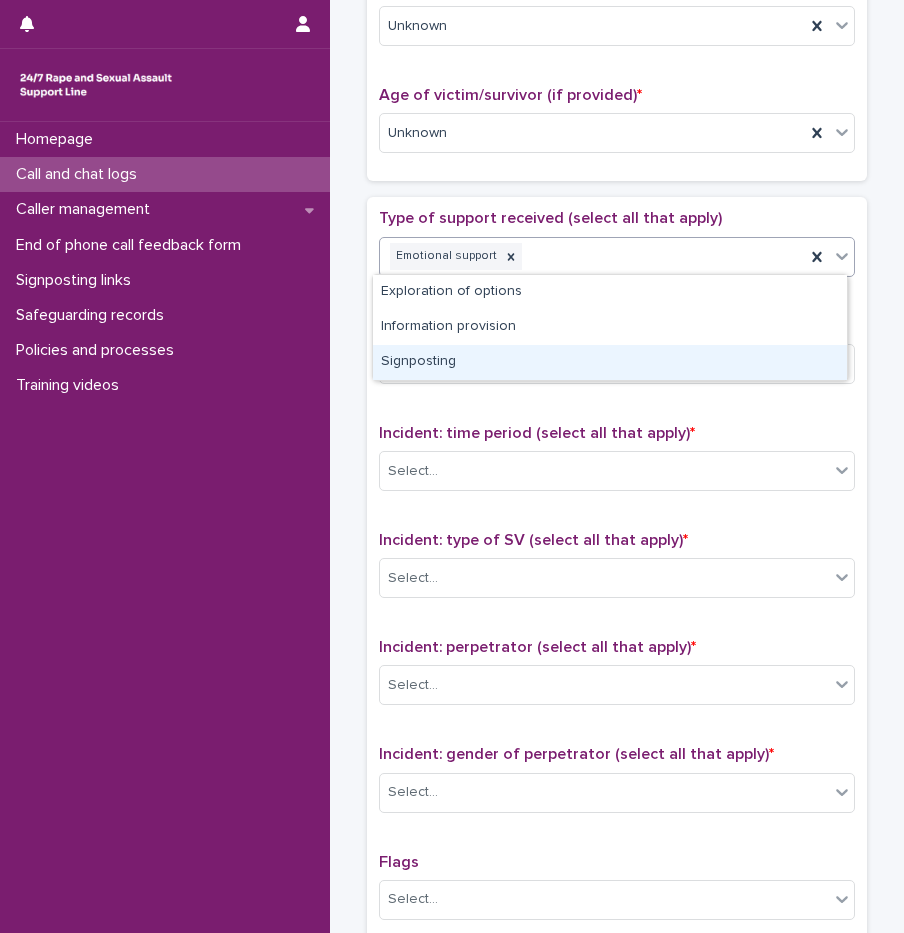 click on "Type of support received (select all that apply)   option Emotional support, selected.    option Signposting focused, 4 of 4. 3 results available. Use Up and Down to choose options, press Enter to select the currently focused option, press Escape to exit the menu, press Tab to select the option and exit the menu. Emotional support Signposted (select all that apply) Select... Incident: time period (select all that apply) * Select... Incident: type of SV (select all that apply) * Select... Incident: perpetrator (select all that apply) * Select... Incident: gender of perpetrator (select all that apply) * Select... Flags Select... Comments" at bounding box center (617, 627) 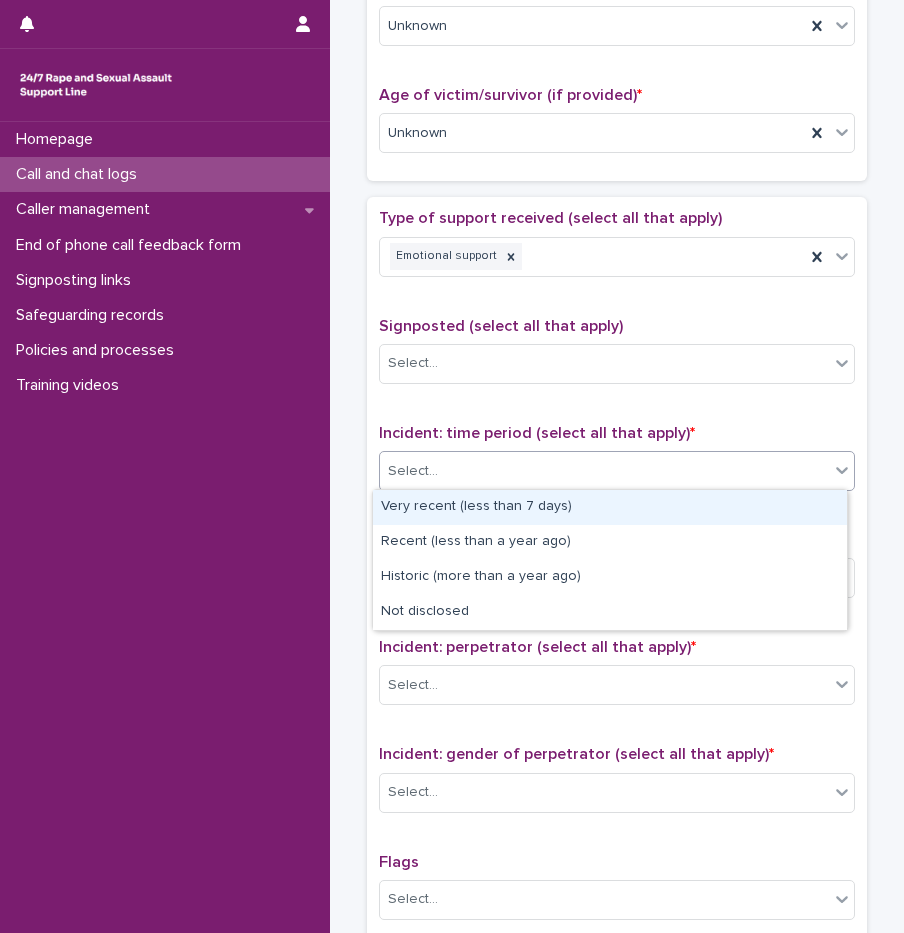 click on "Select..." at bounding box center (604, 471) 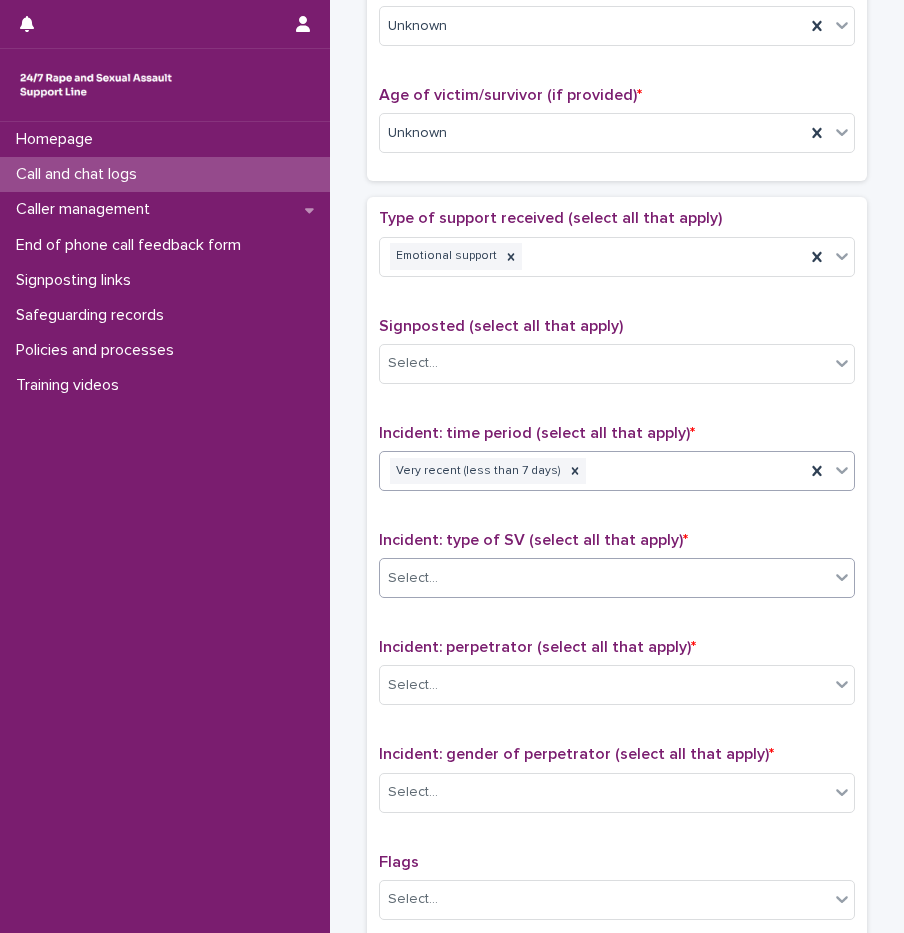 click on "Select..." at bounding box center [604, 578] 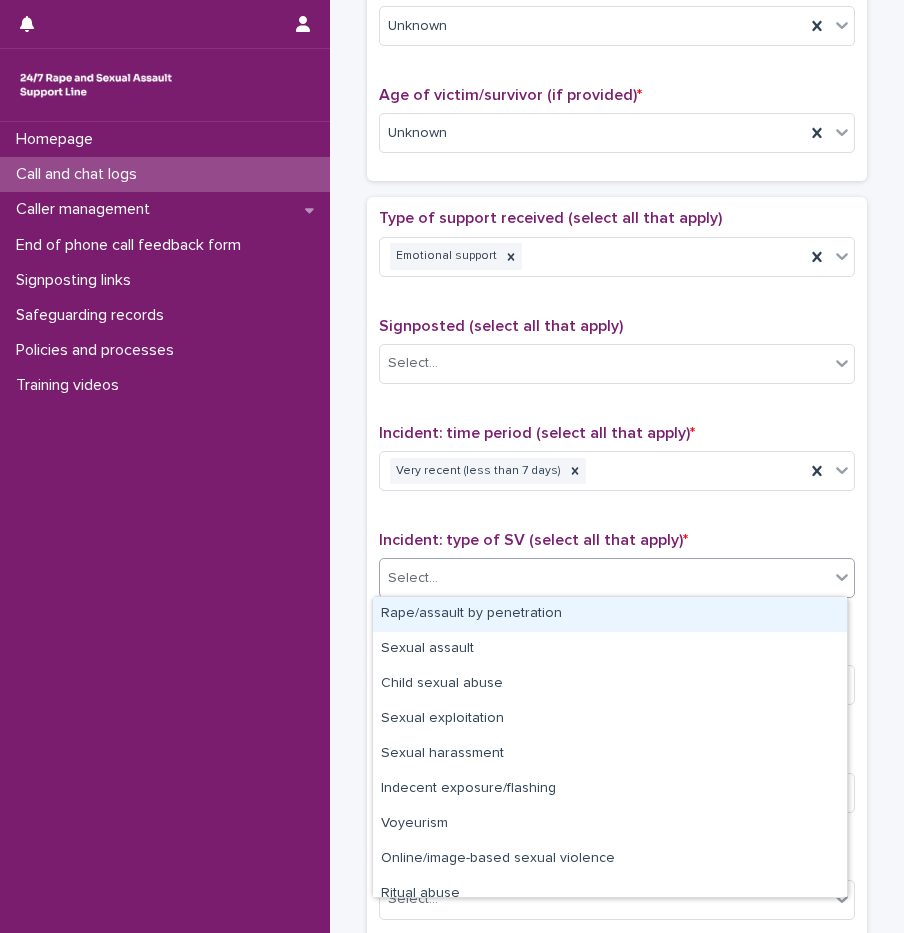 click on "Rape/assault by penetration" at bounding box center [610, 614] 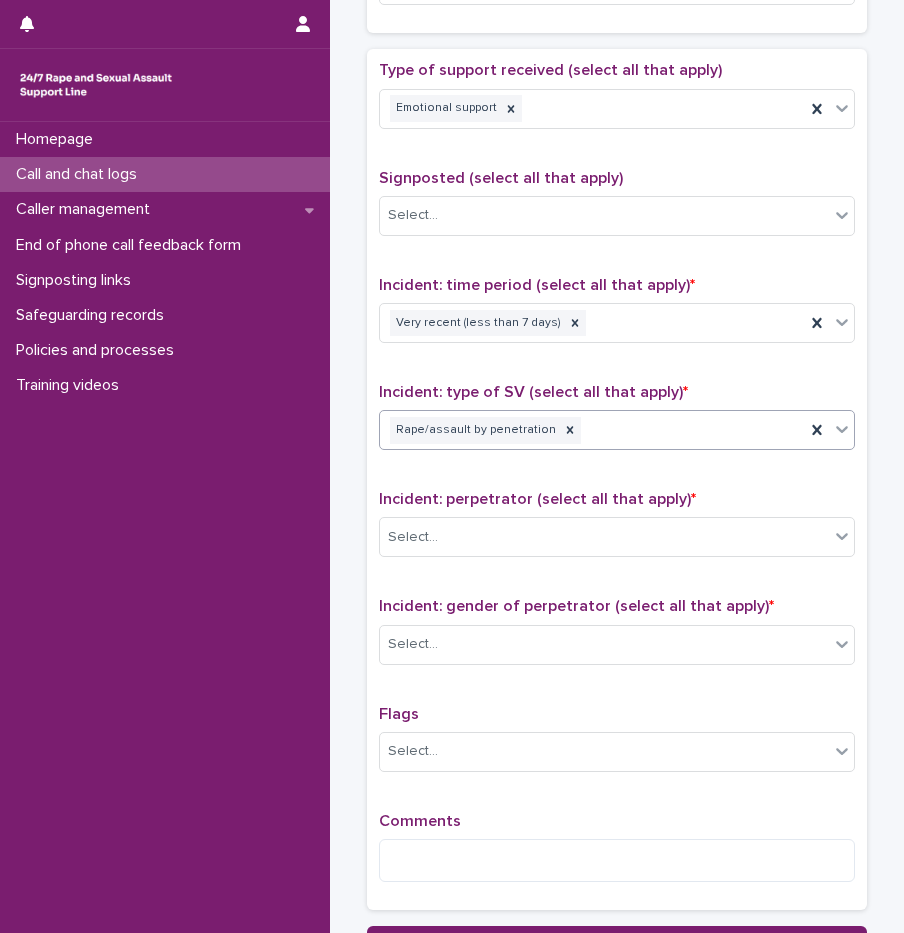 scroll, scrollTop: 1253, scrollLeft: 0, axis: vertical 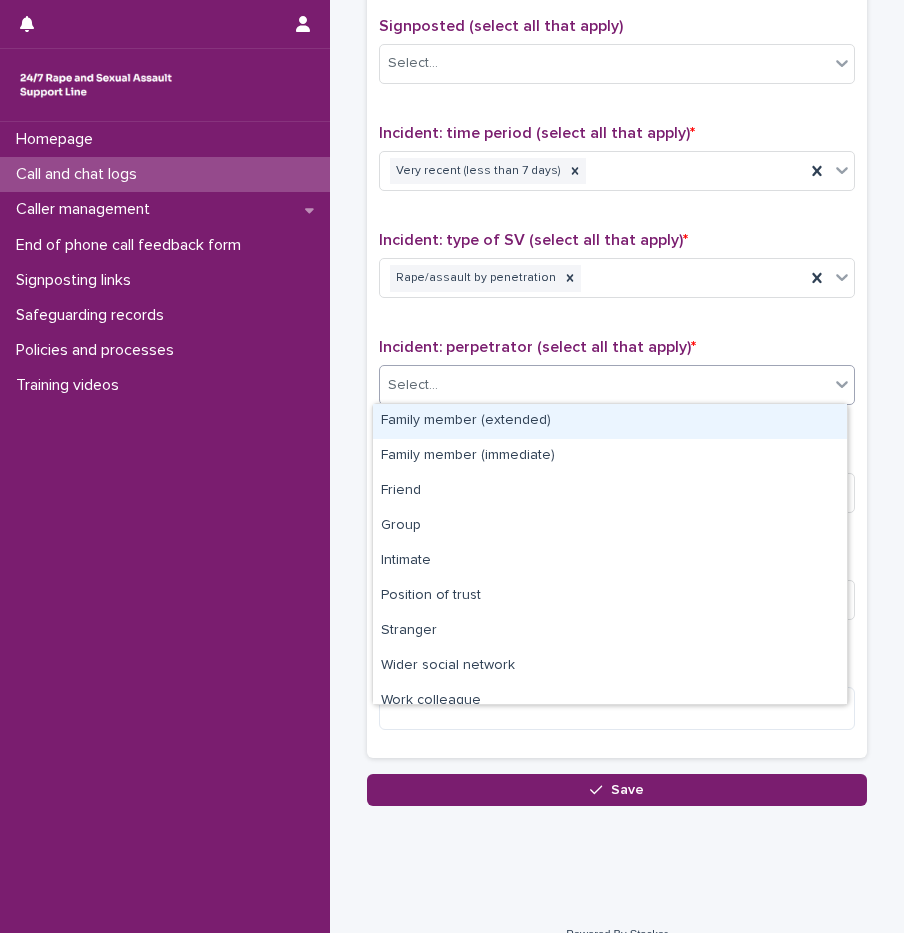 click on "Select..." at bounding box center [604, 385] 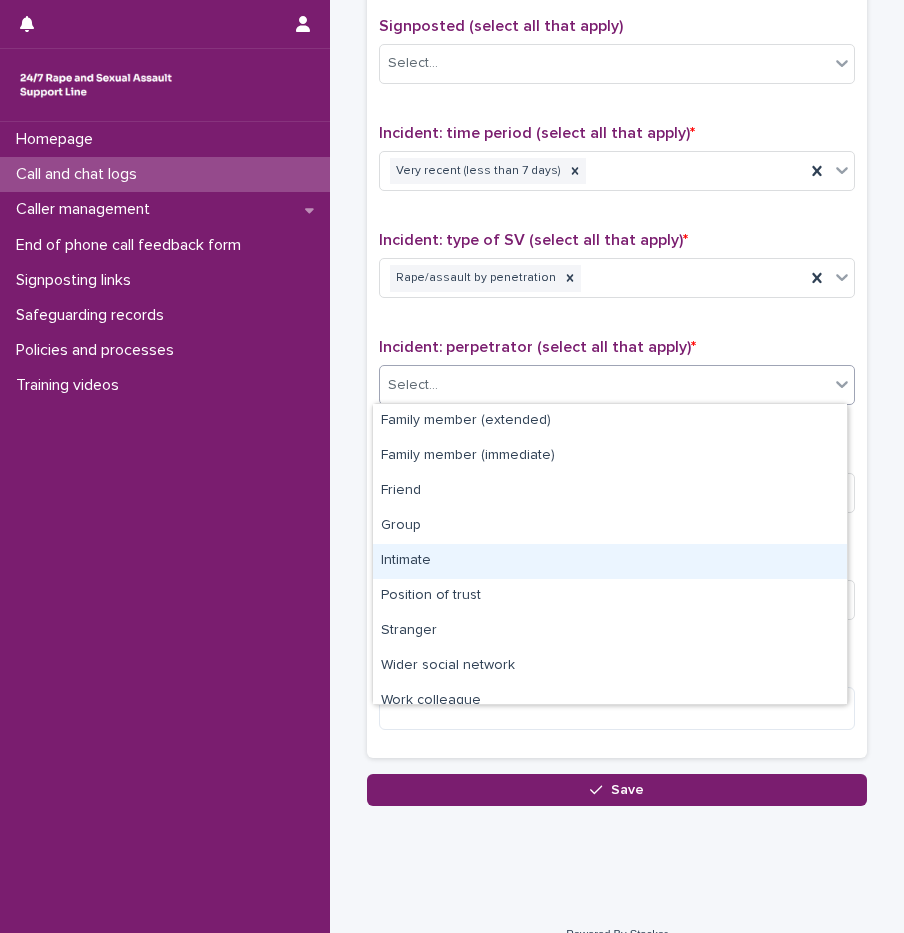 click on "Intimate" at bounding box center (610, 561) 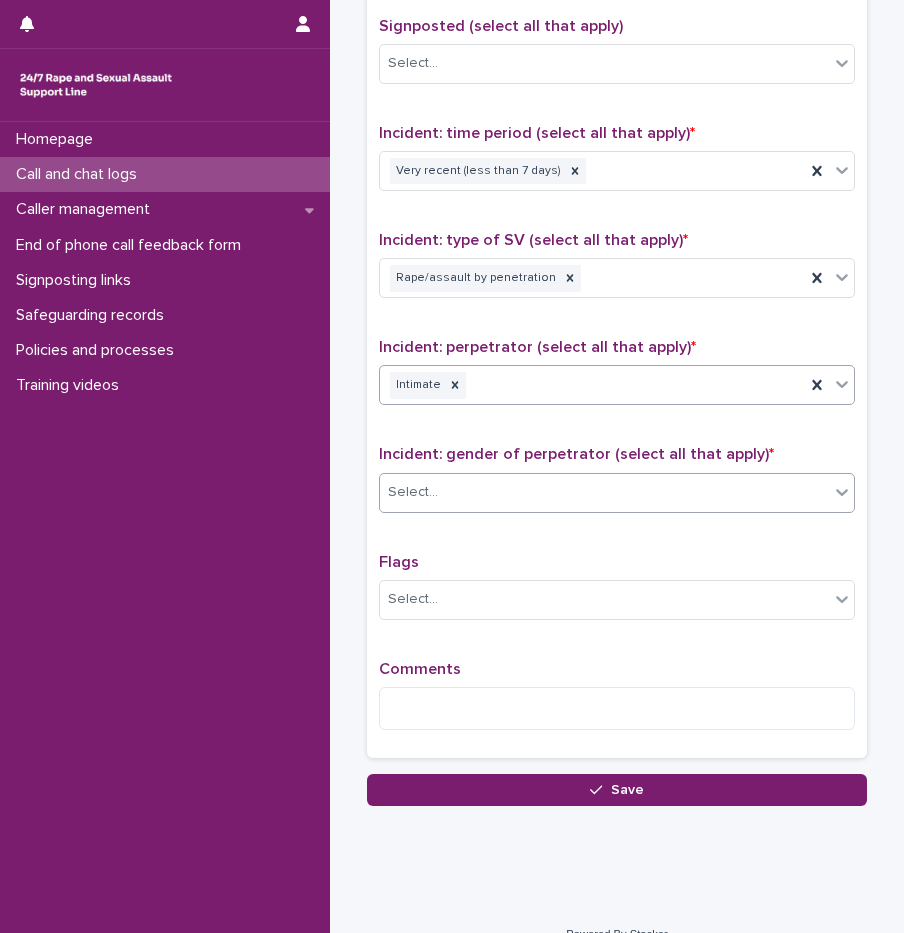 click on "Select..." at bounding box center [604, 492] 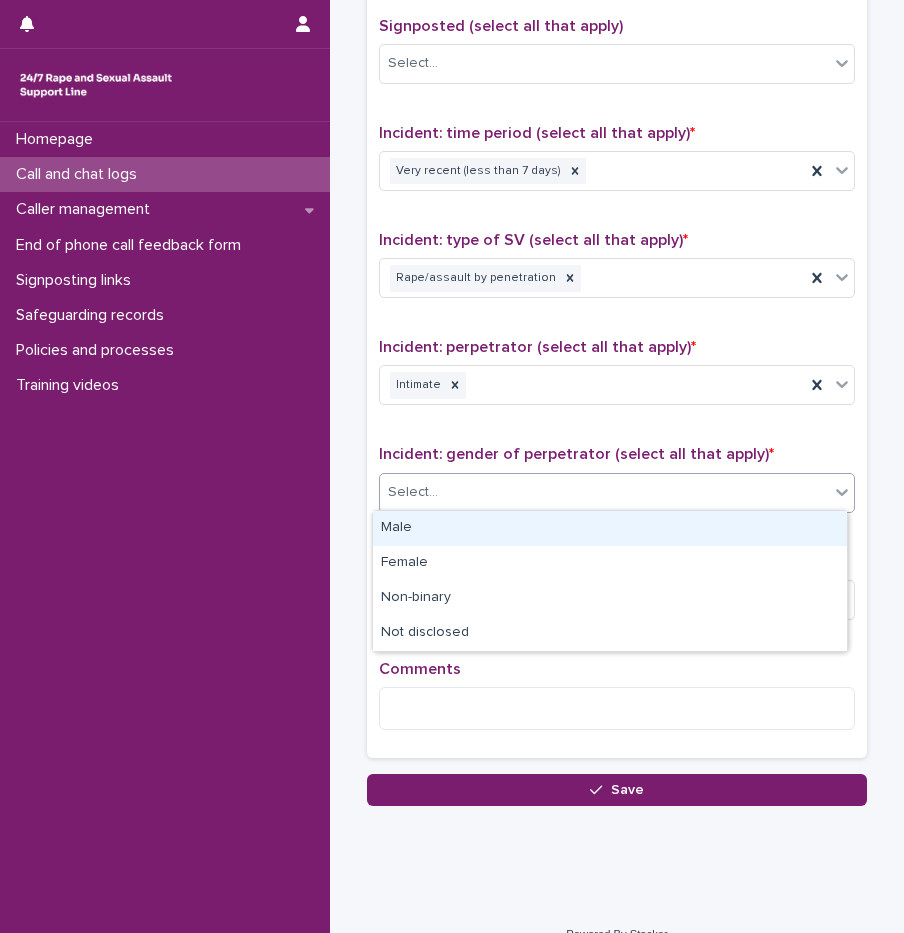 click on "Male" at bounding box center [610, 528] 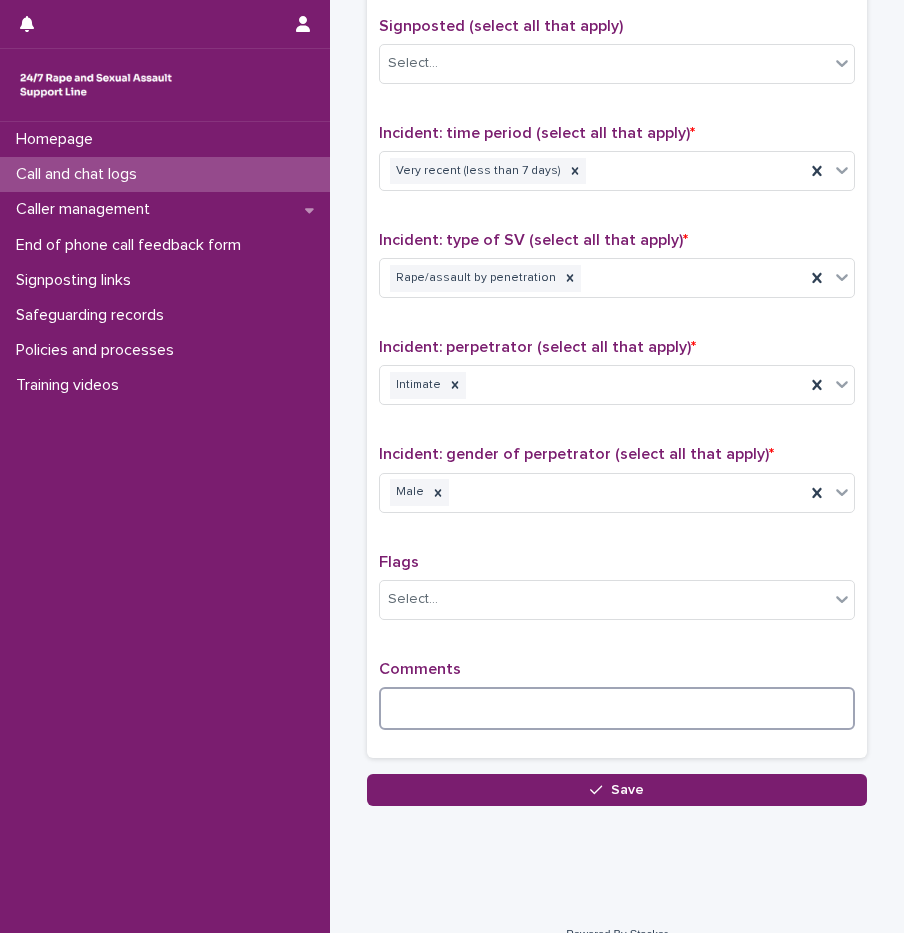 click at bounding box center [617, 708] 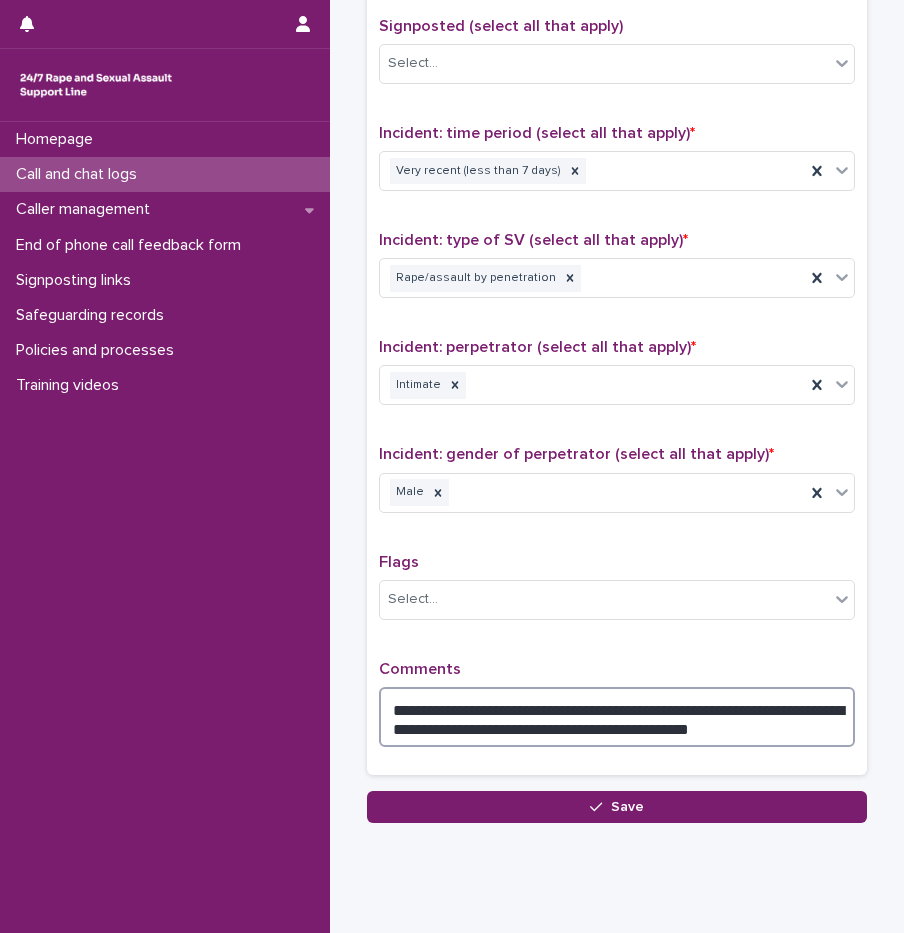 type on "**********" 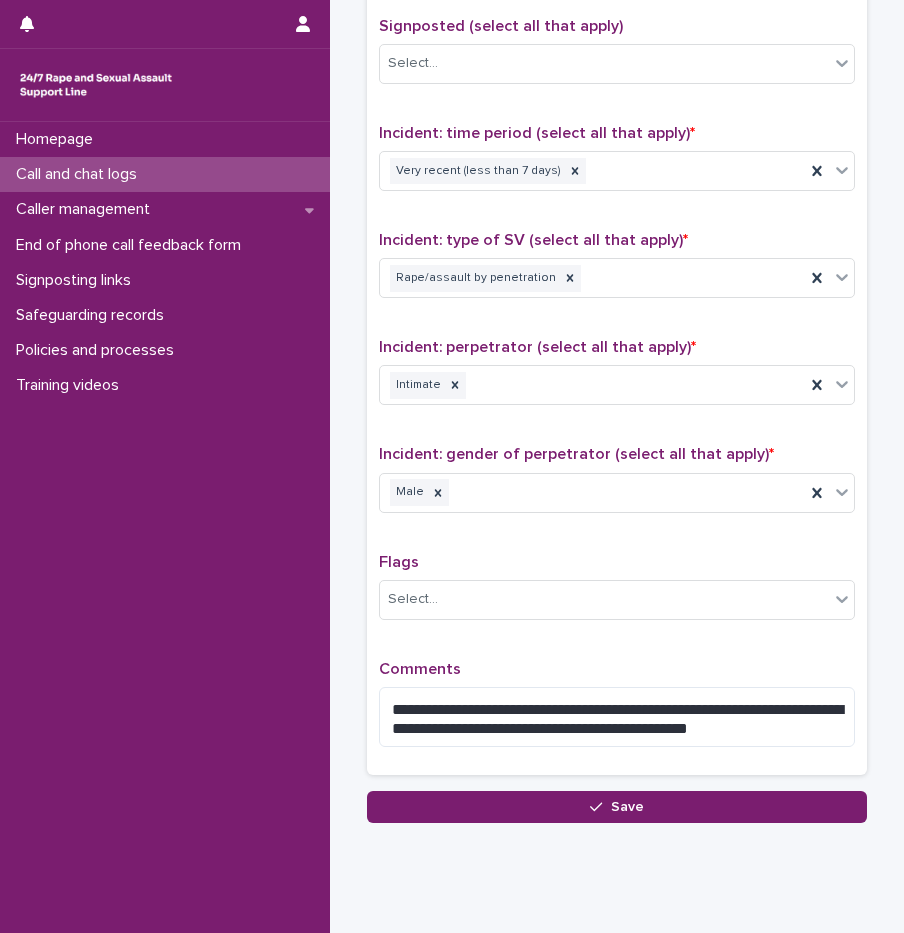 click on "Comments" at bounding box center (420, 669) 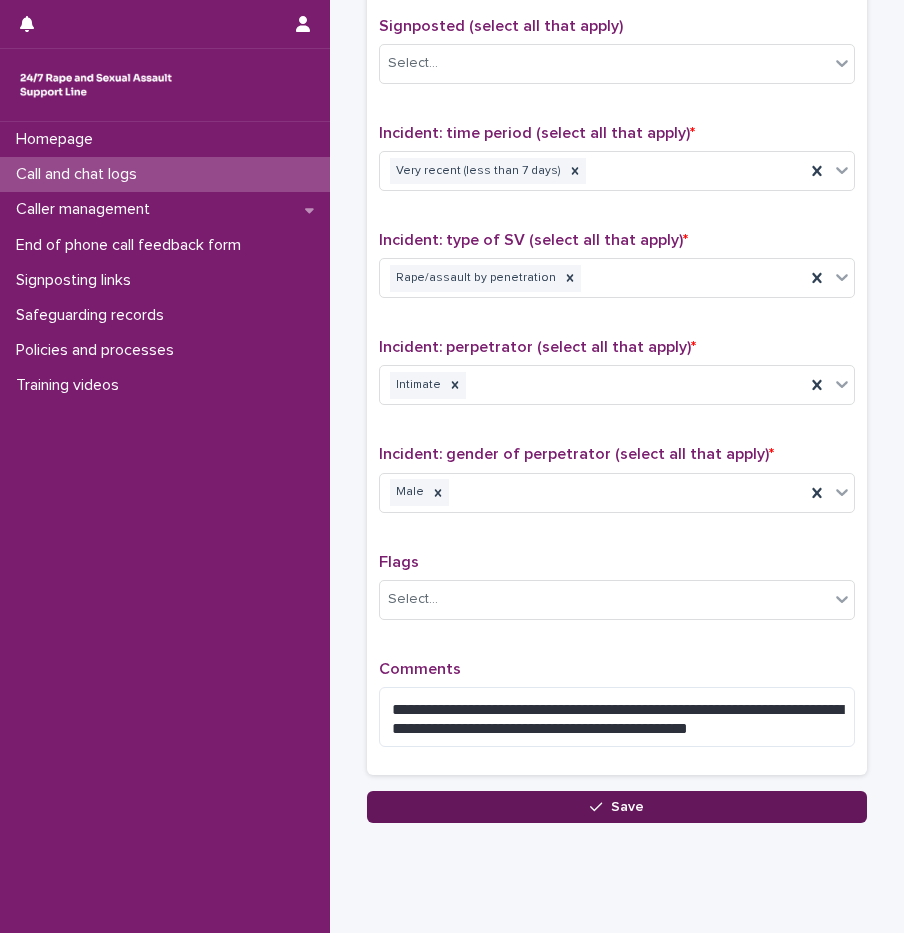 click at bounding box center (600, 807) 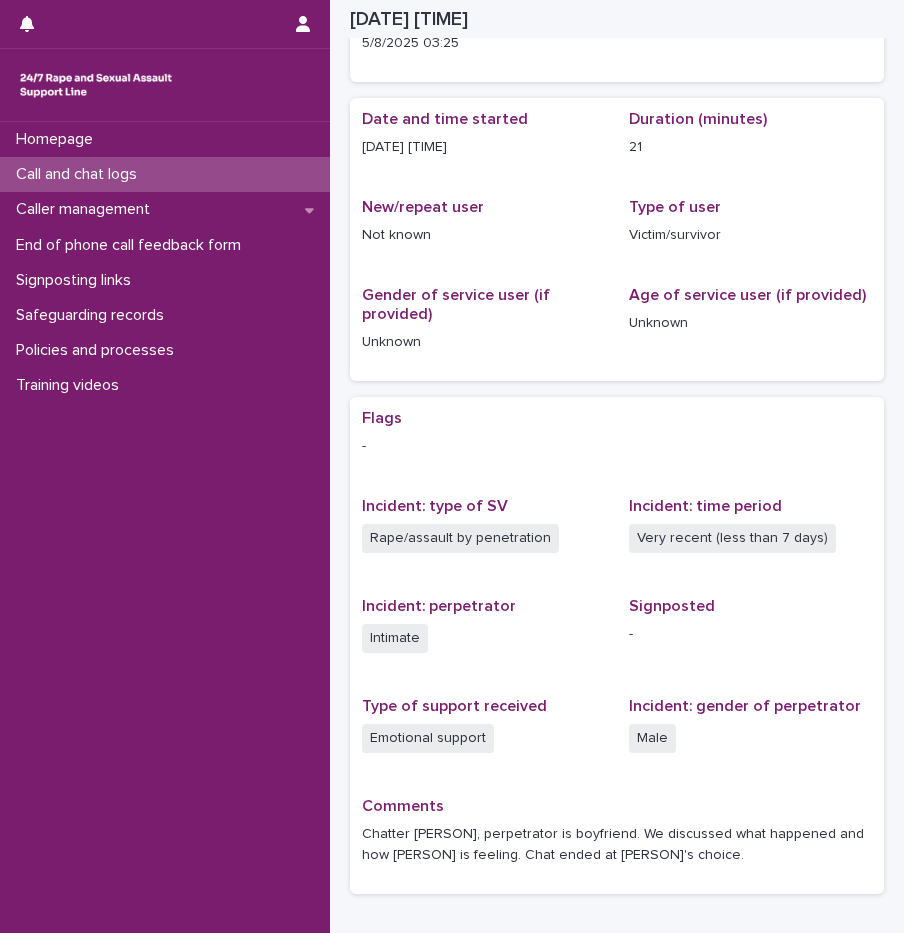scroll, scrollTop: 0, scrollLeft: 0, axis: both 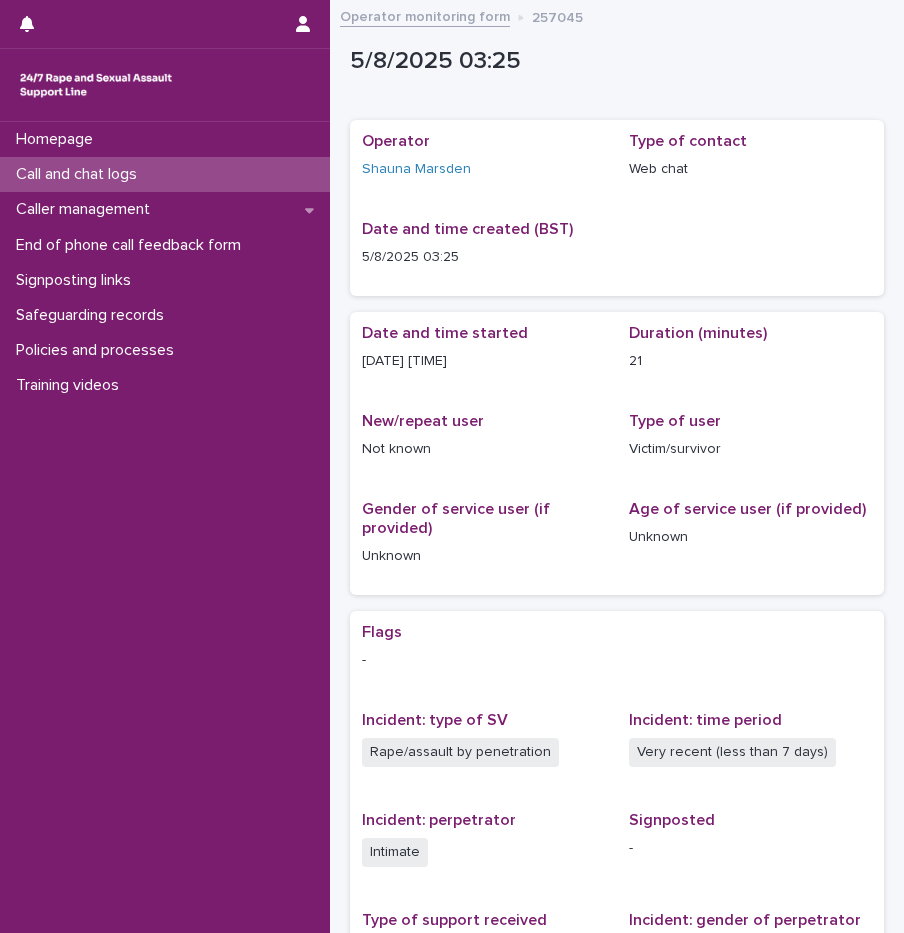 click on "Call and chat logs" at bounding box center (80, 174) 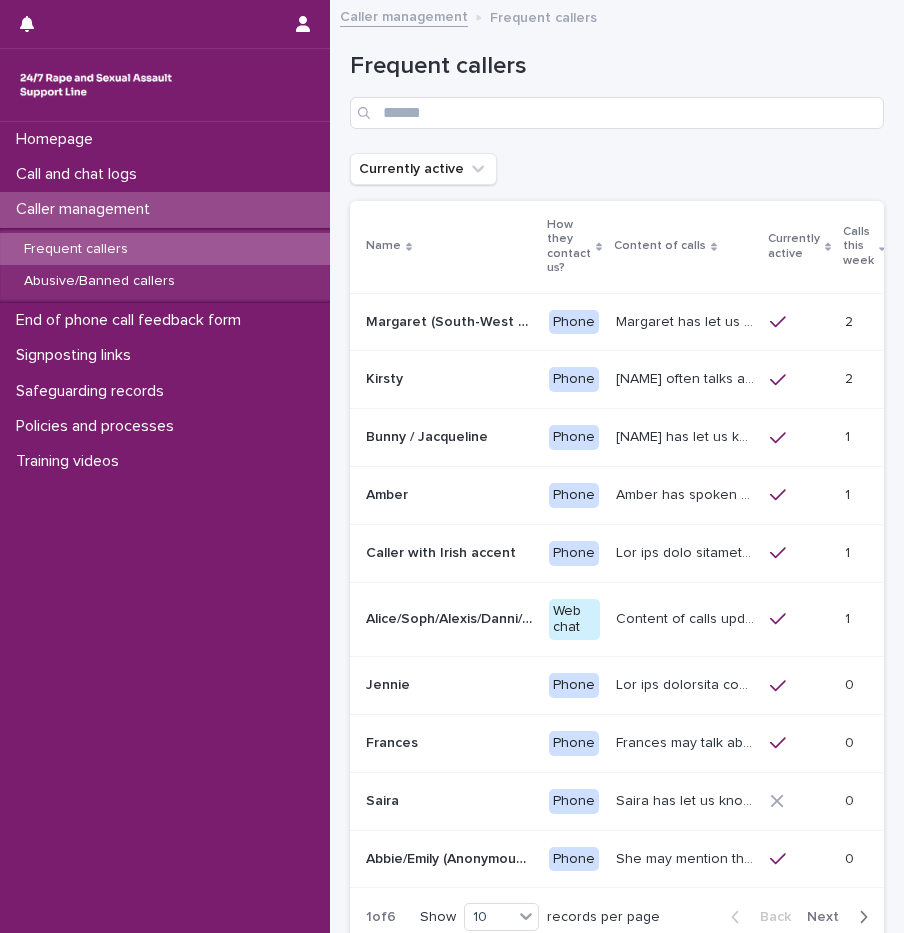 scroll, scrollTop: 0, scrollLeft: 0, axis: both 